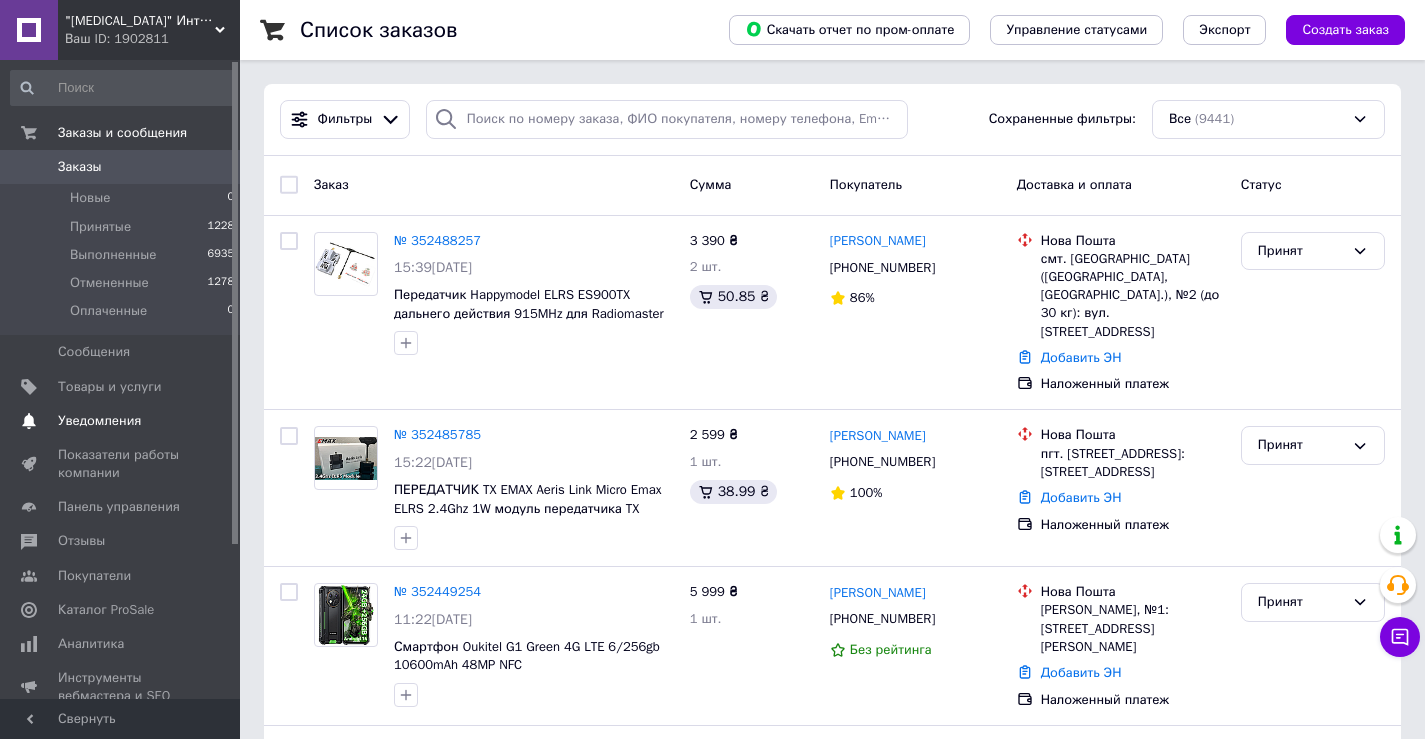 scroll, scrollTop: 0, scrollLeft: 0, axis: both 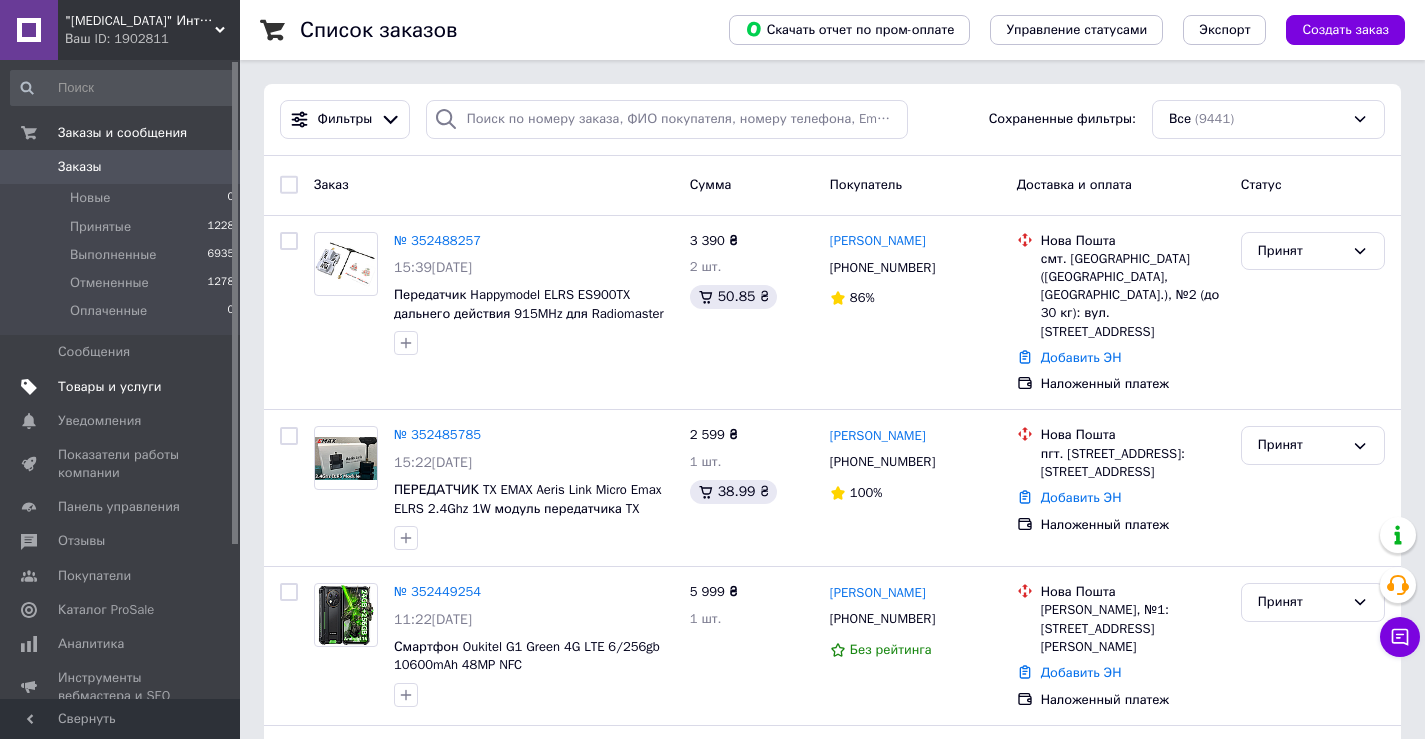 click on "Товары и услуги" at bounding box center (110, 387) 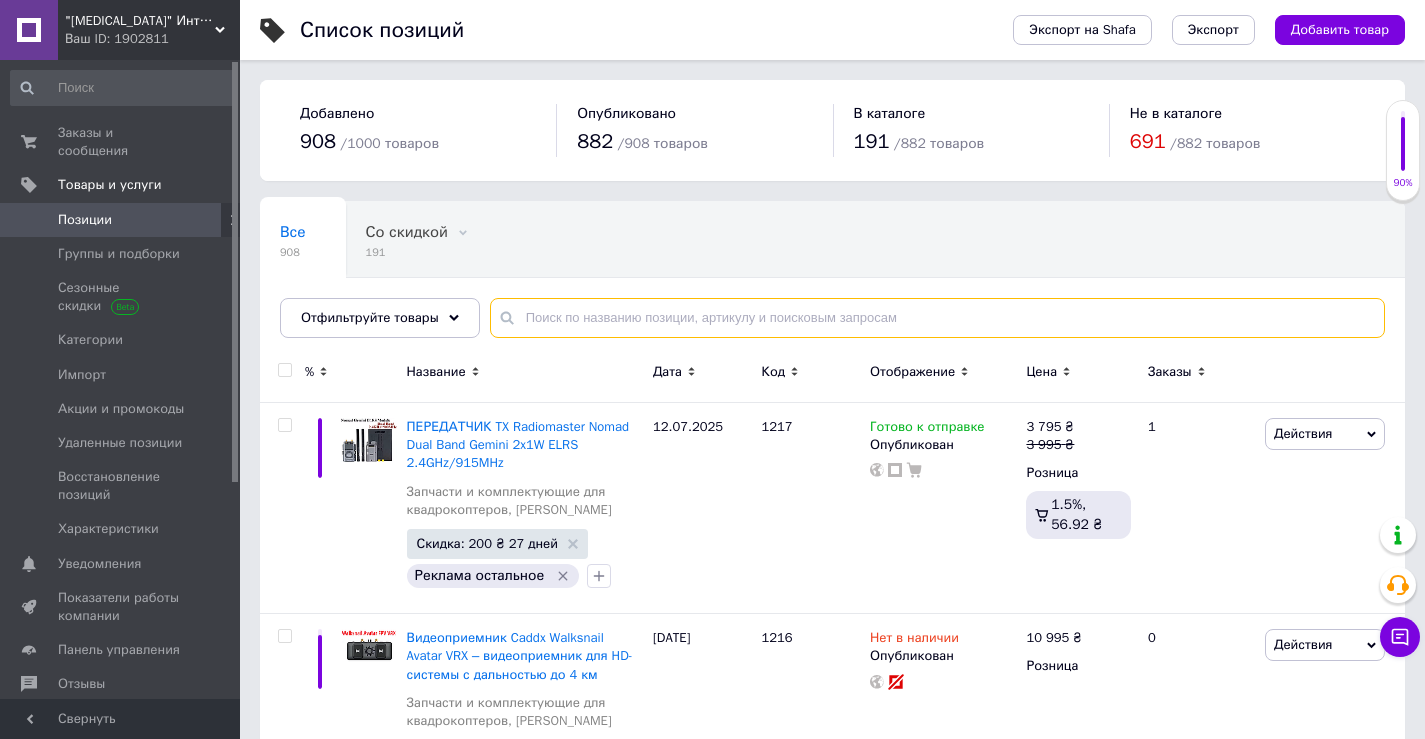 paste on "ToolkitRC M6DAC PRO" 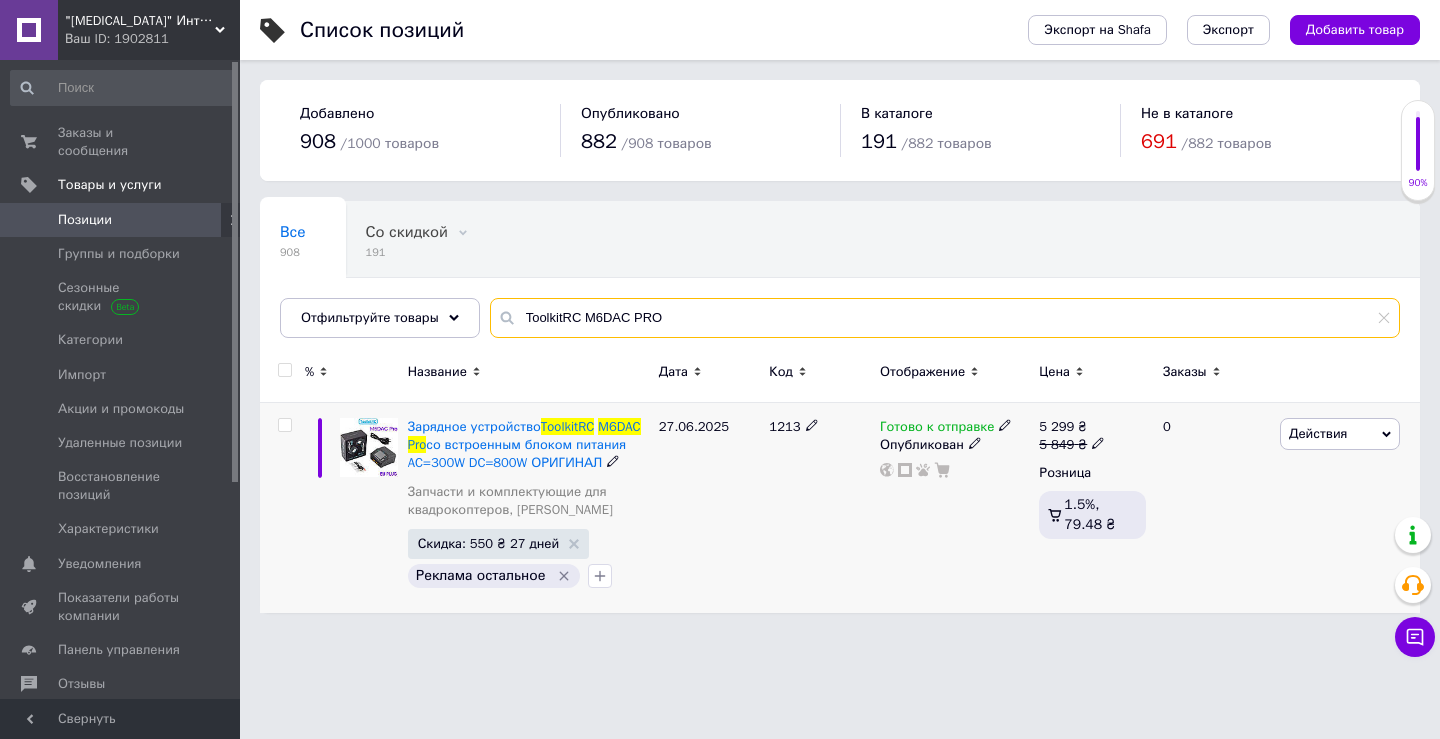 type on "ToolkitRC M6DAC PRO" 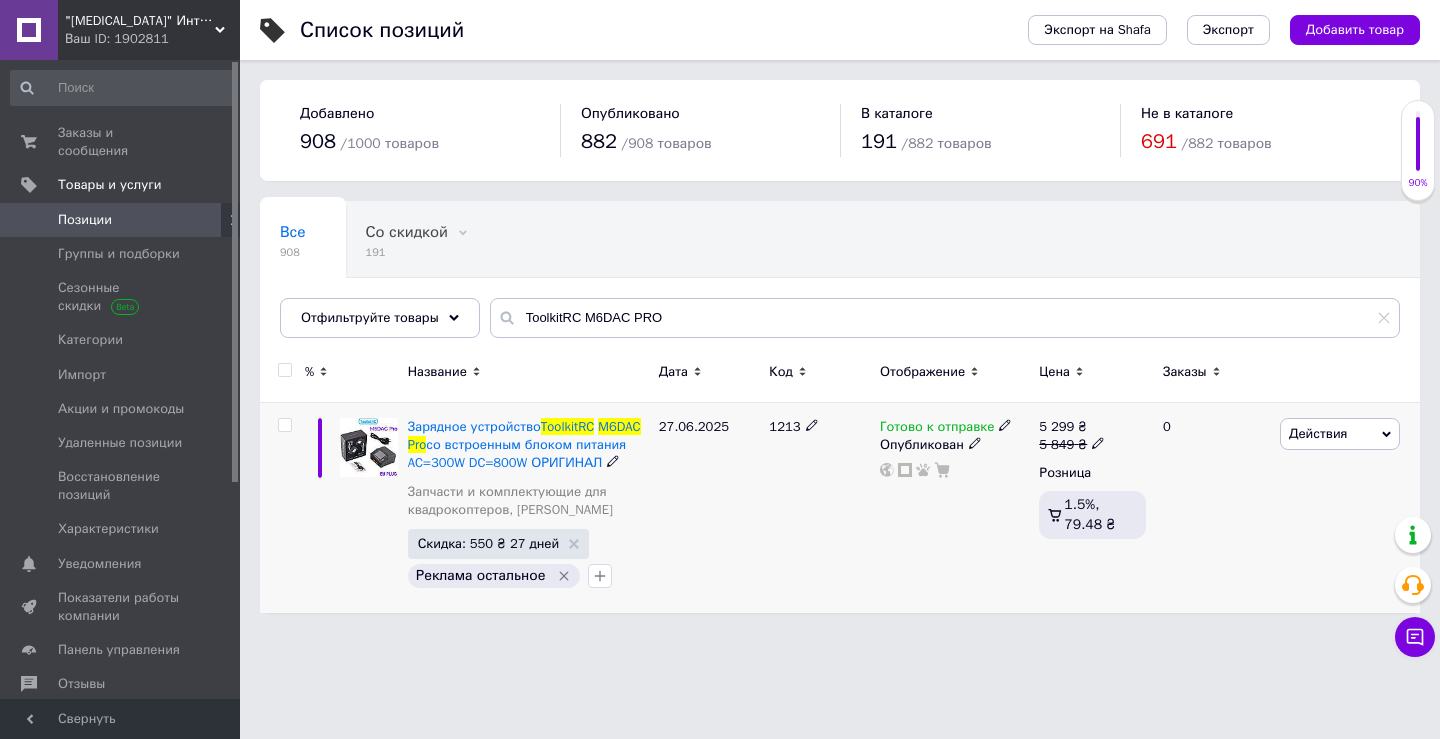 click 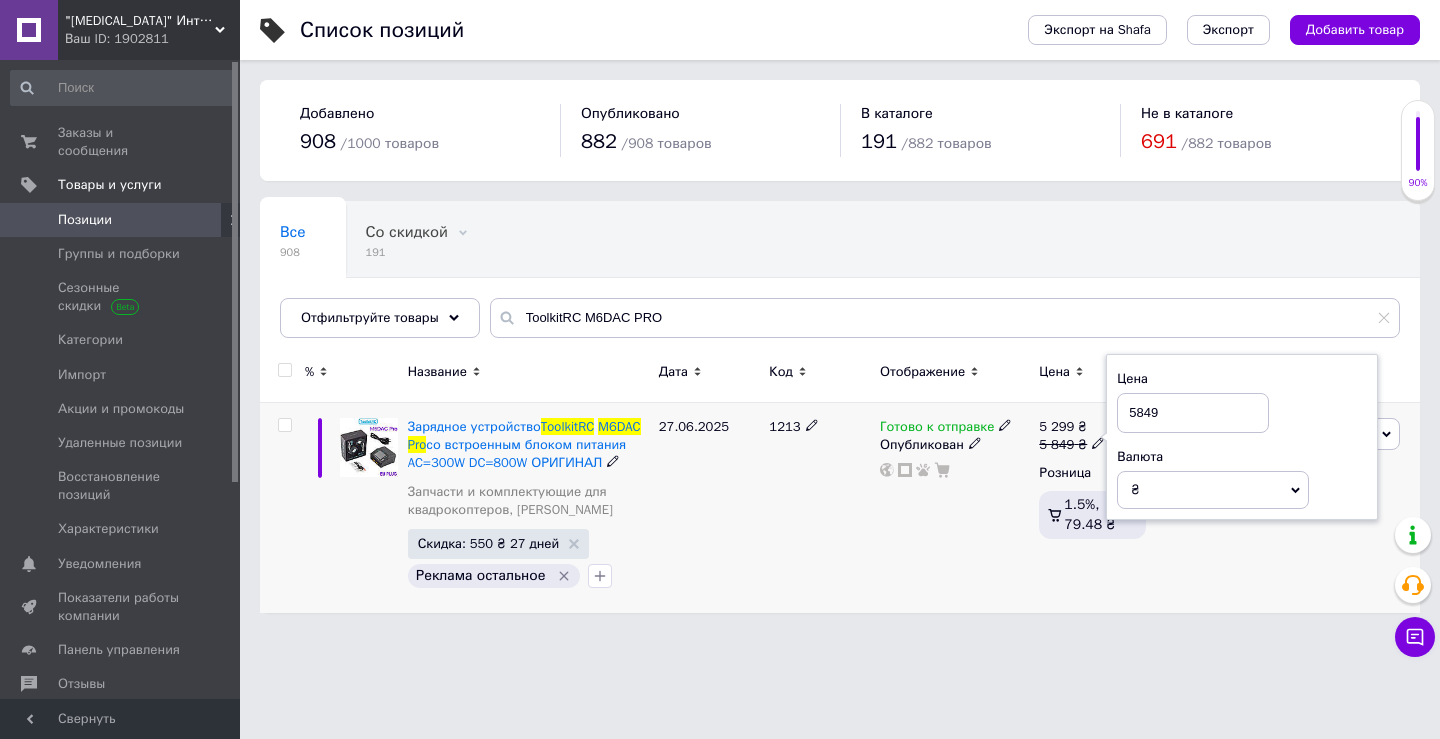 drag, startPoint x: 1144, startPoint y: 413, endPoint x: 1133, endPoint y: 411, distance: 11.18034 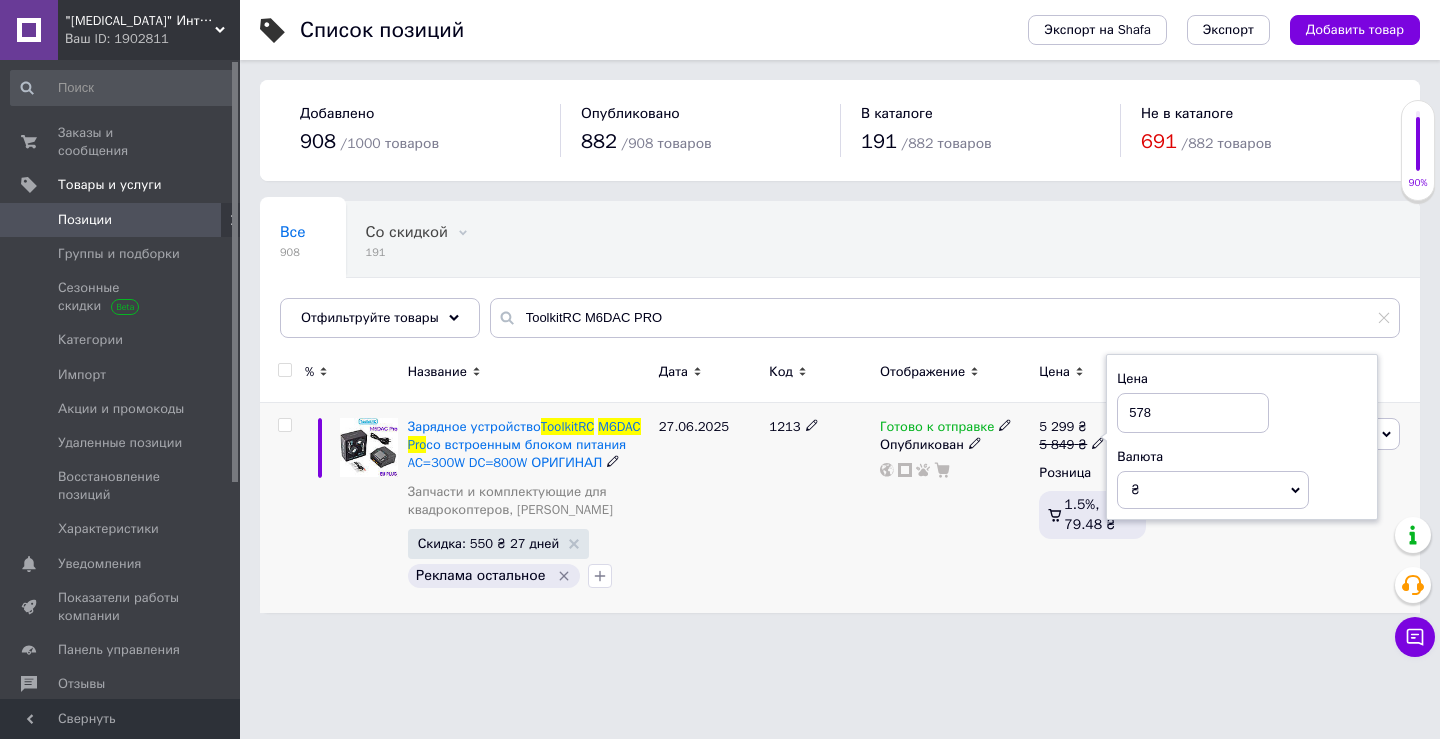 click on "578" at bounding box center [1193, 413] 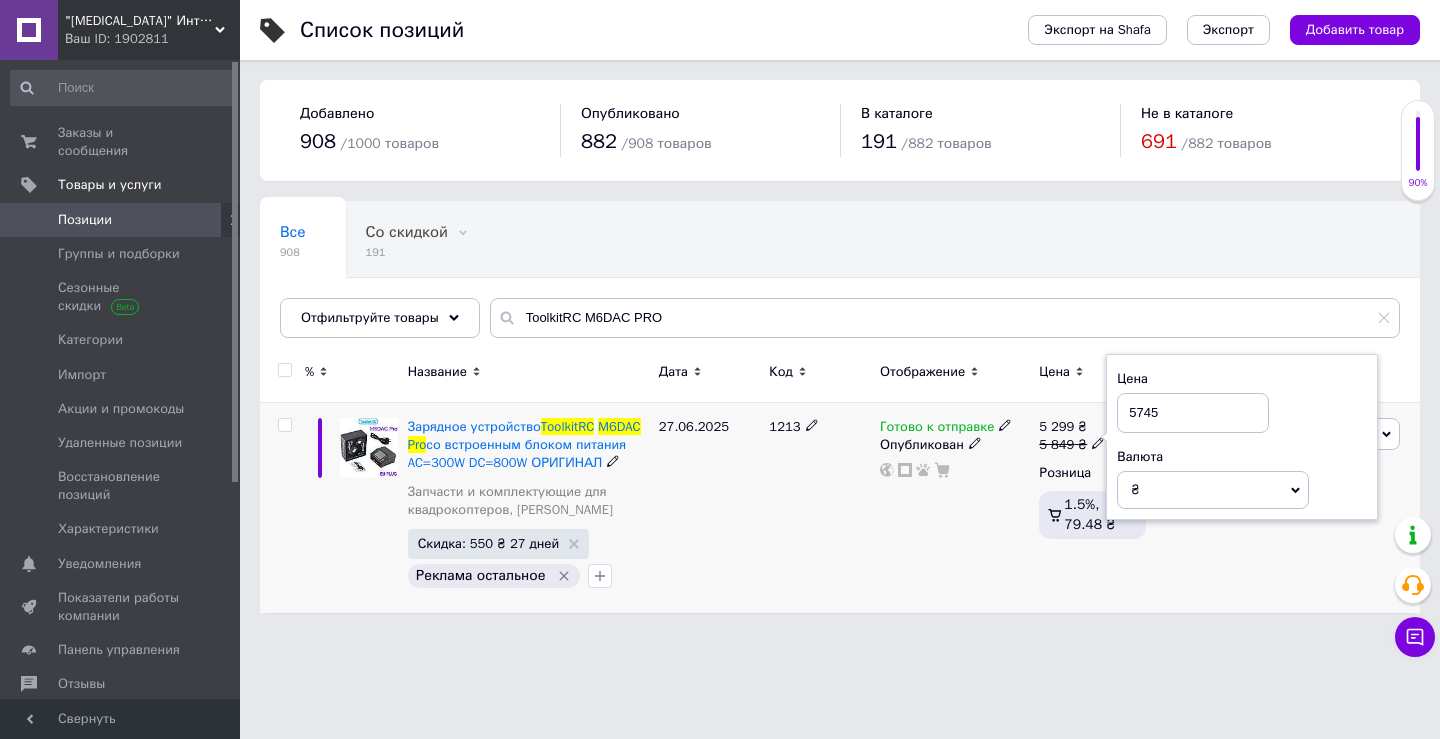 type on "5745" 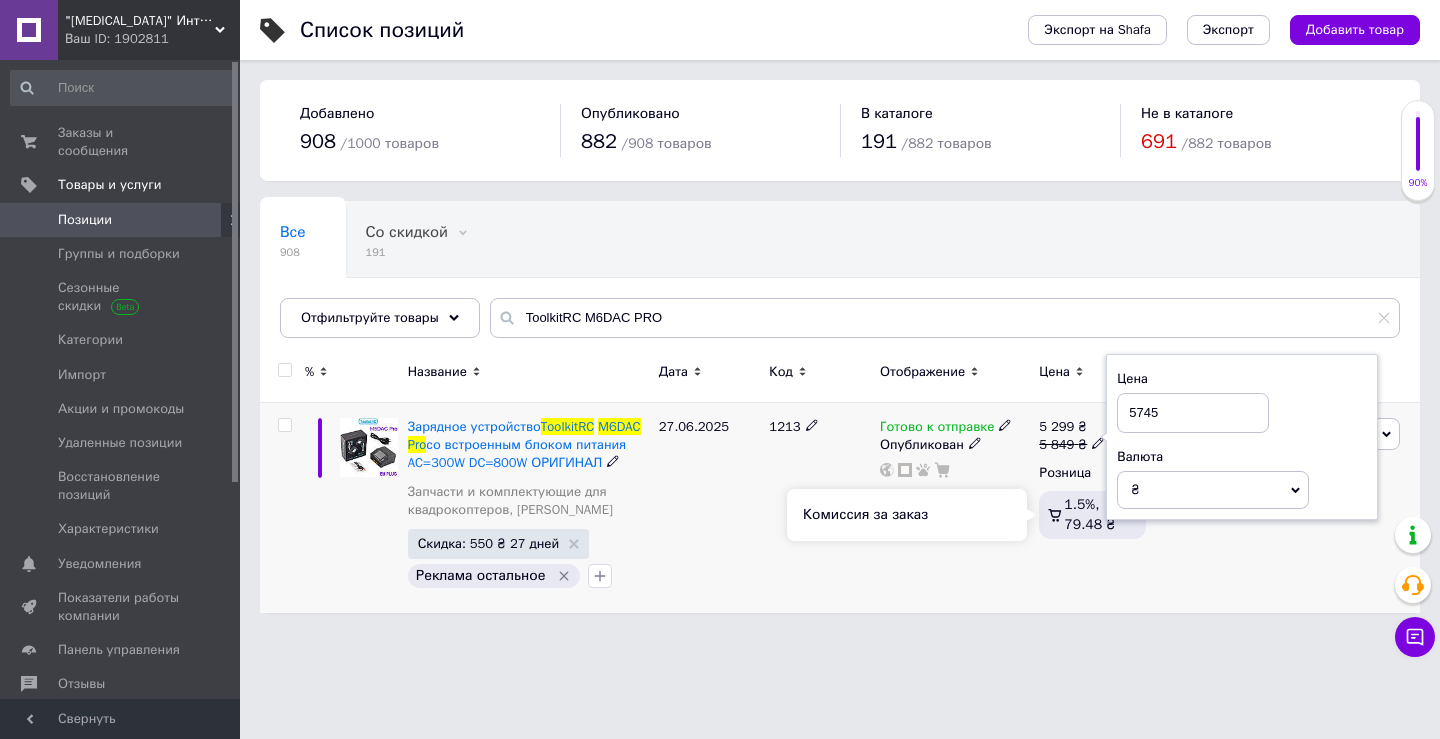 click on "1.5%, 79.48 ₴" at bounding box center (1092, 515) 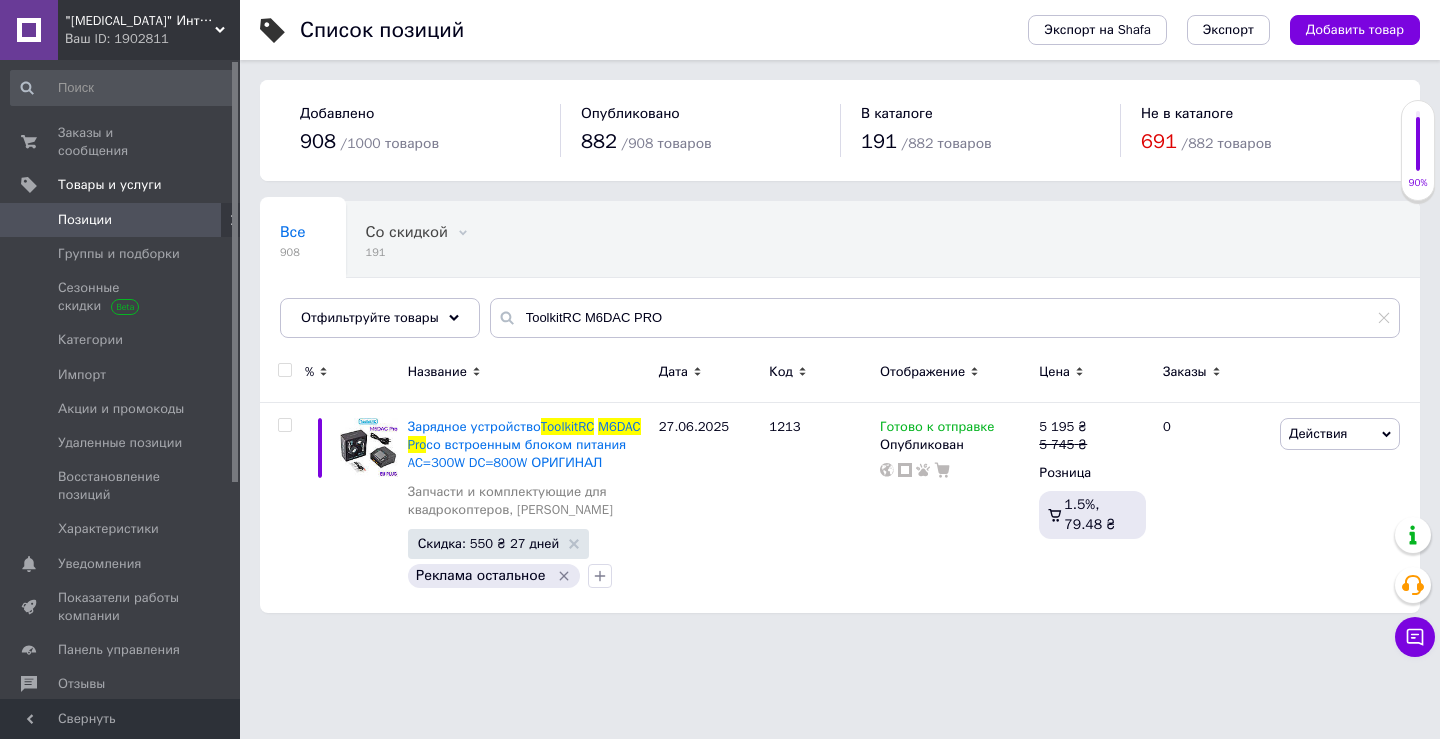 click on "Уведомления" at bounding box center (99, 564) 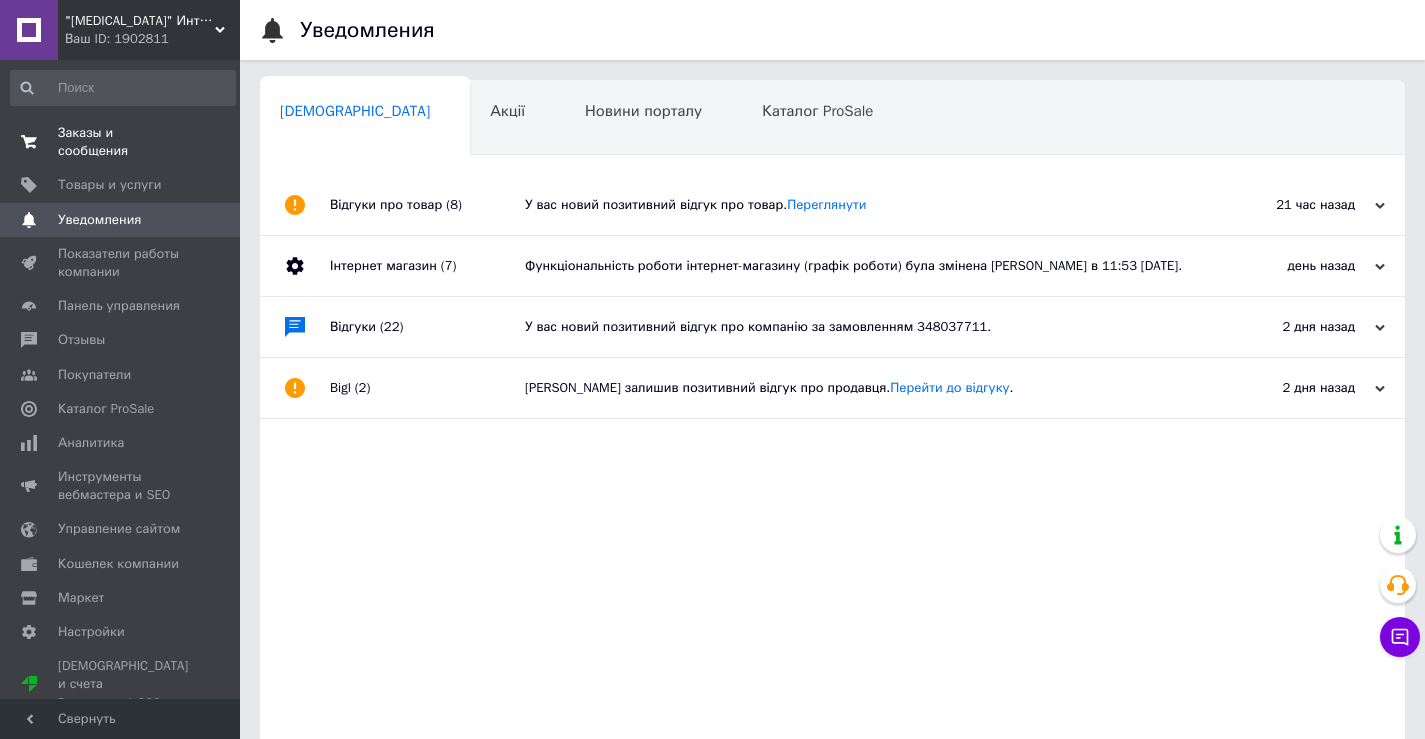 click on "Заказы и сообщения" at bounding box center (121, 142) 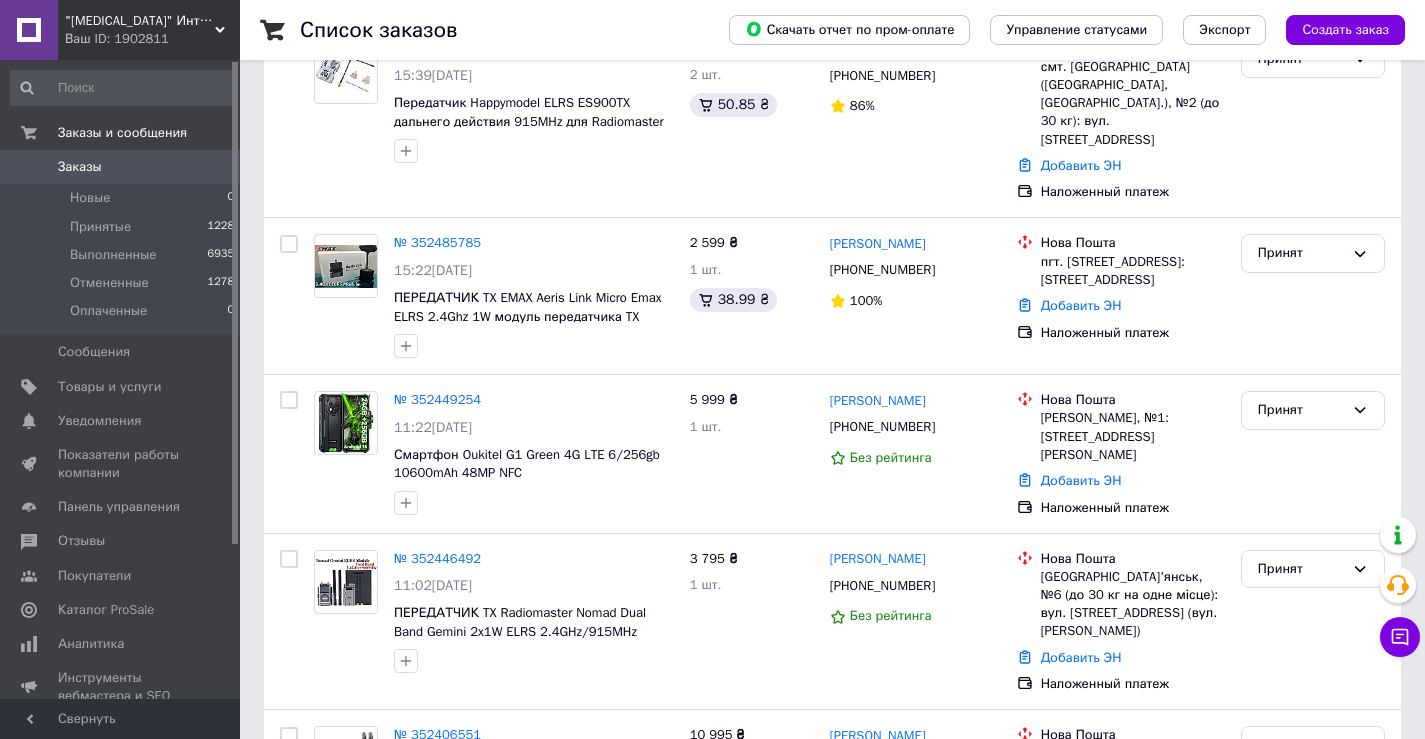 scroll, scrollTop: 200, scrollLeft: 0, axis: vertical 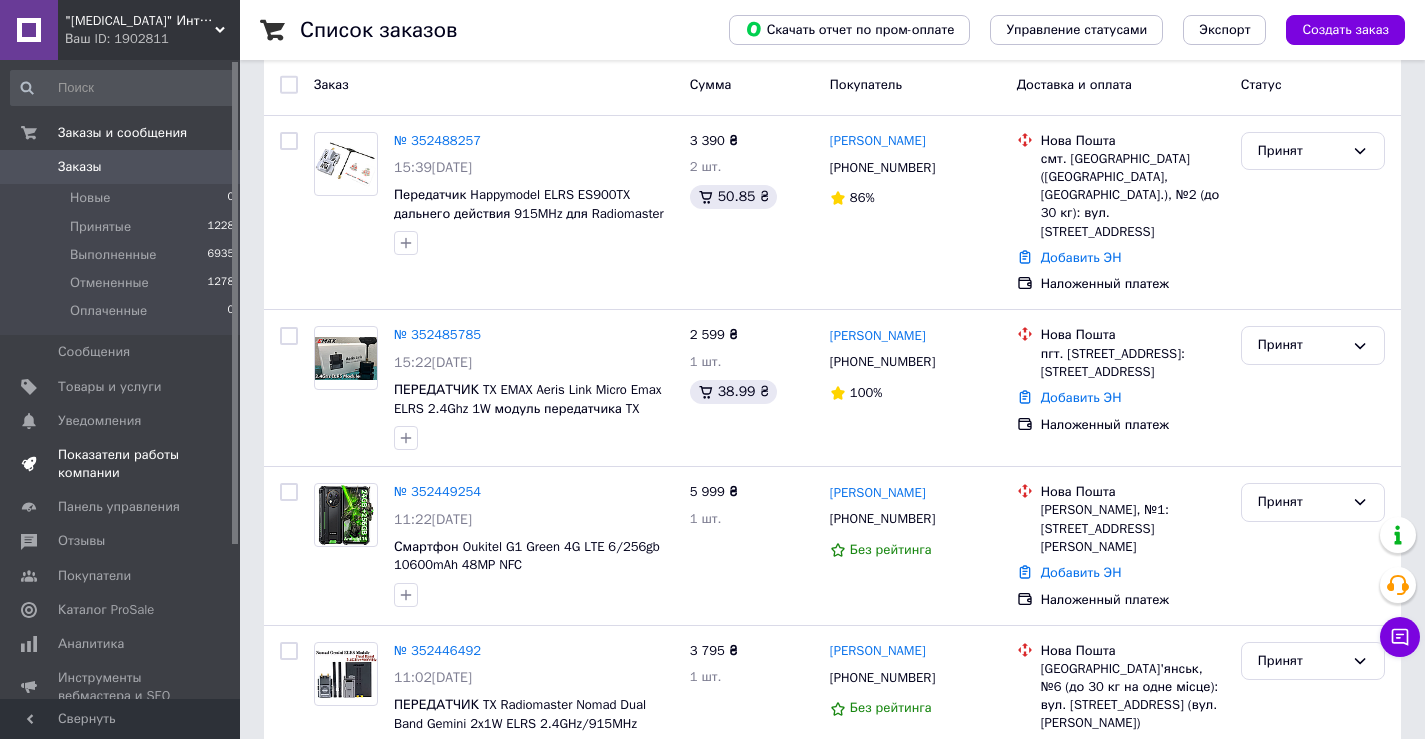 click on "Показатели работы компании" at bounding box center [121, 464] 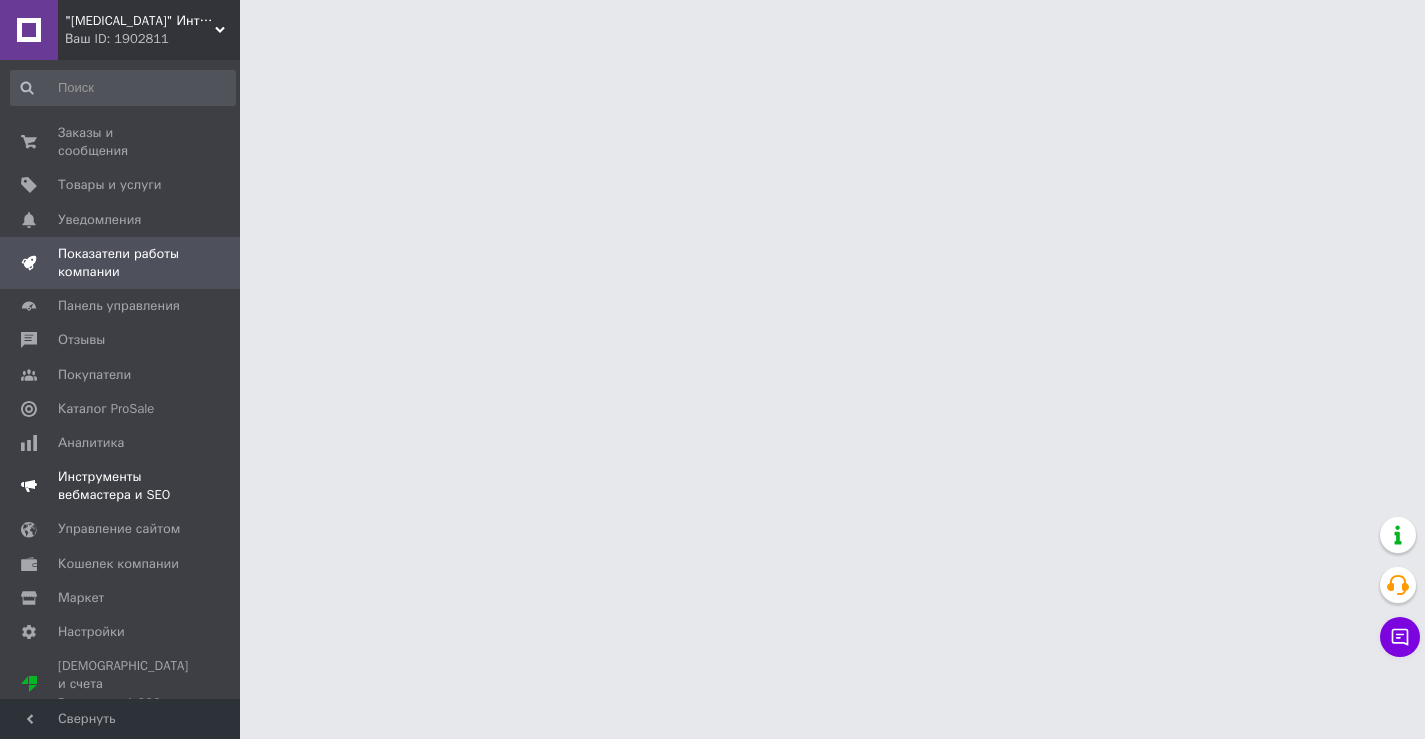 scroll, scrollTop: 0, scrollLeft: 0, axis: both 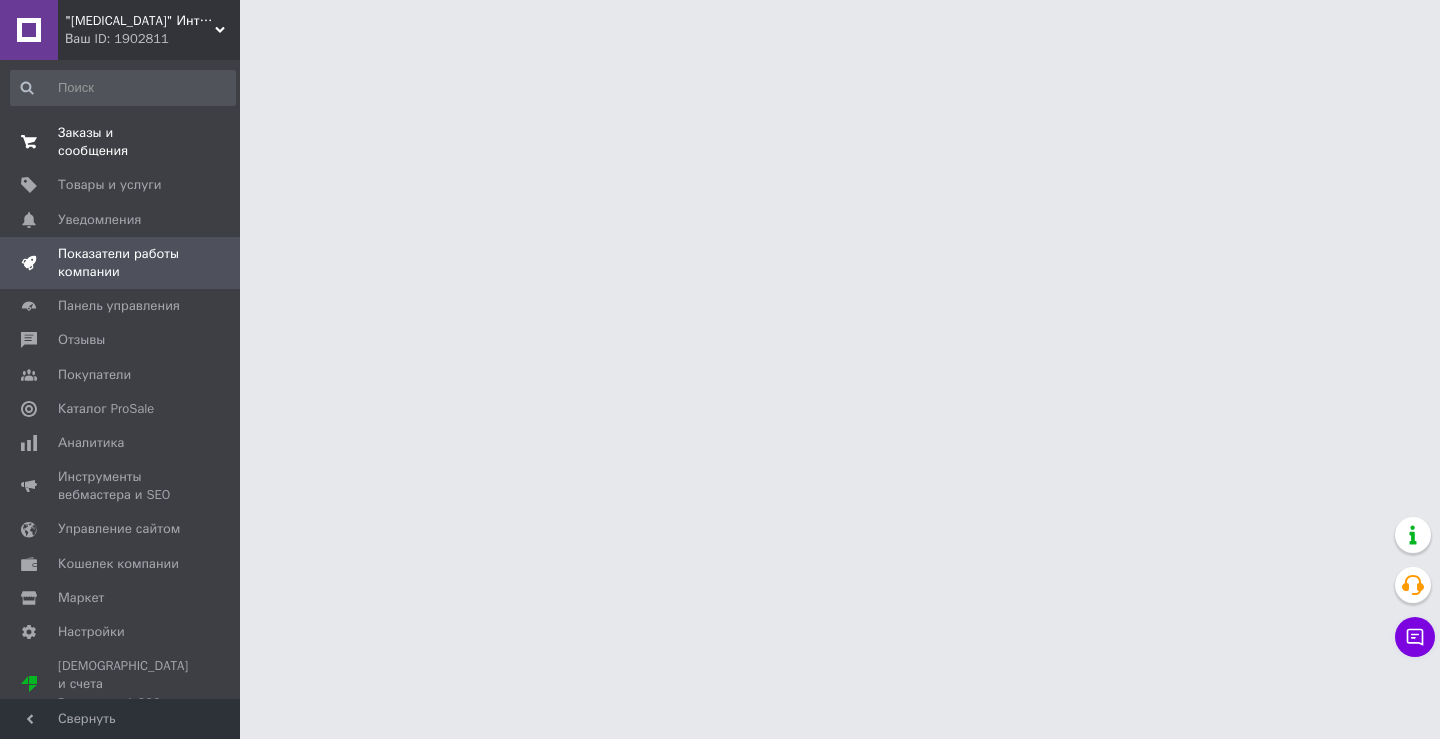 click on "Заказы и сообщения" at bounding box center (121, 142) 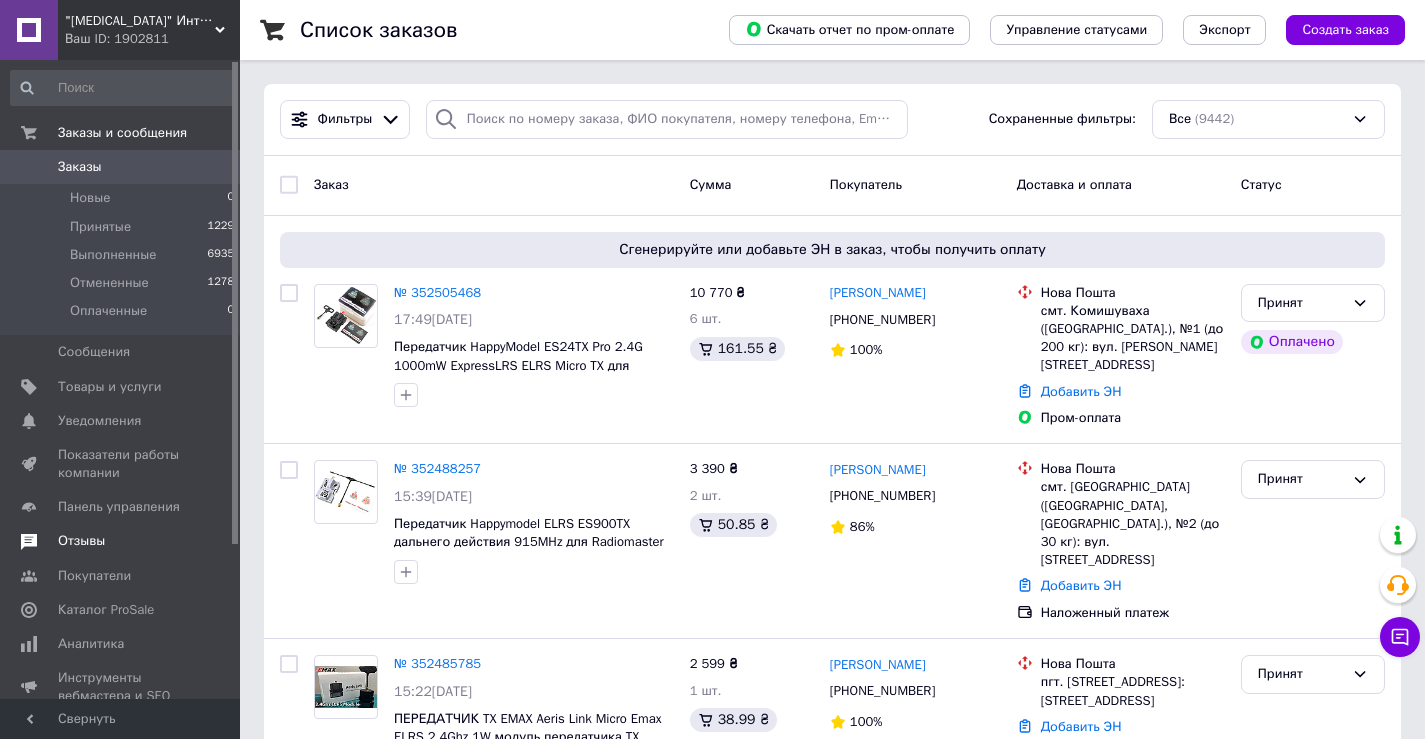 click on "Отзывы" at bounding box center (81, 541) 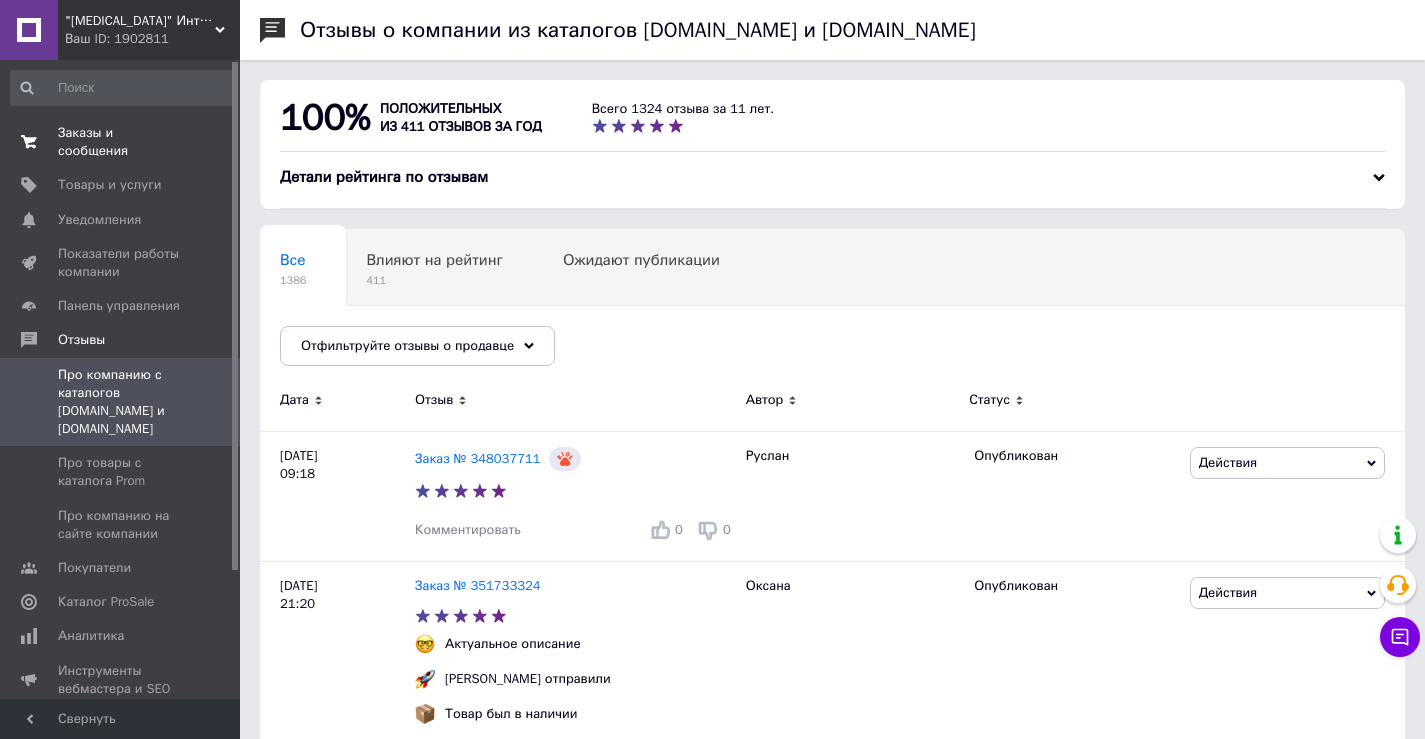 click on "Заказы и сообщения" at bounding box center (121, 142) 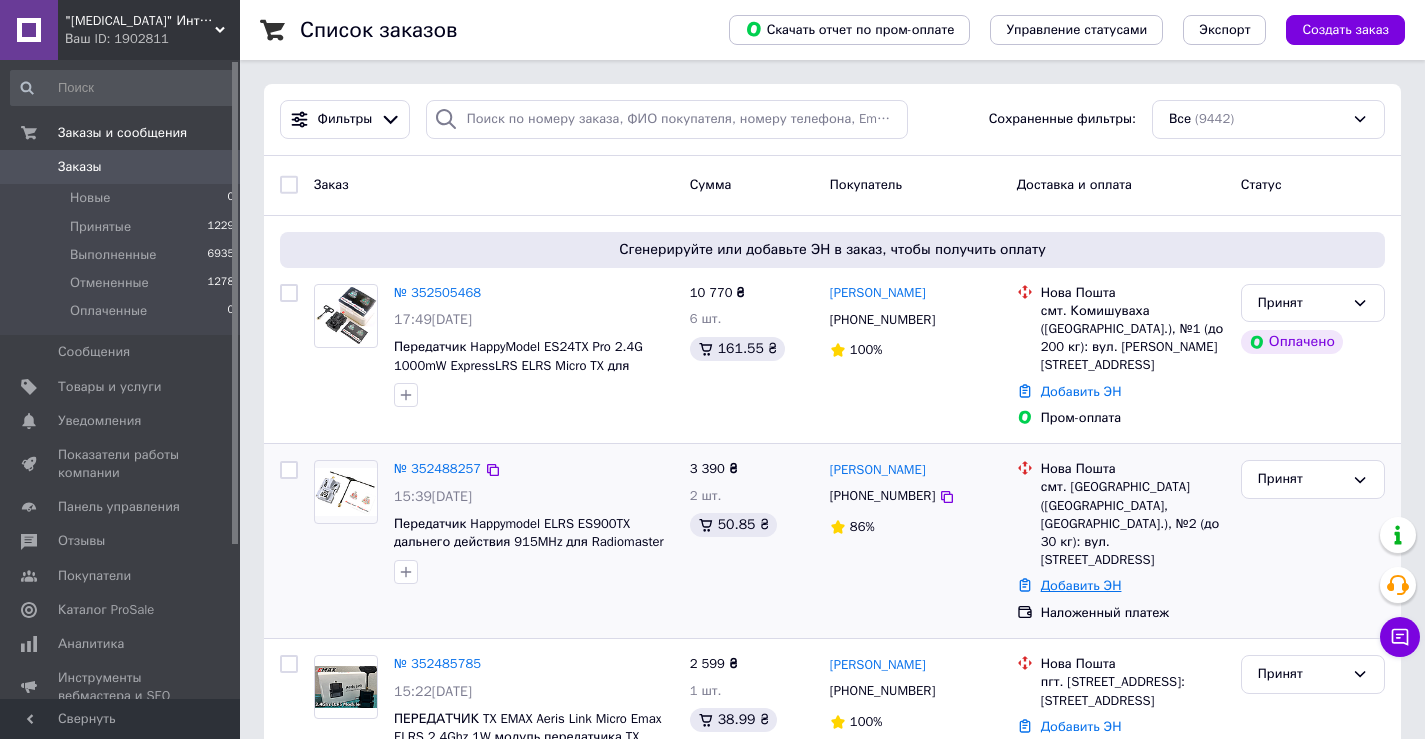 click on "Добавить ЭН" at bounding box center [1081, 585] 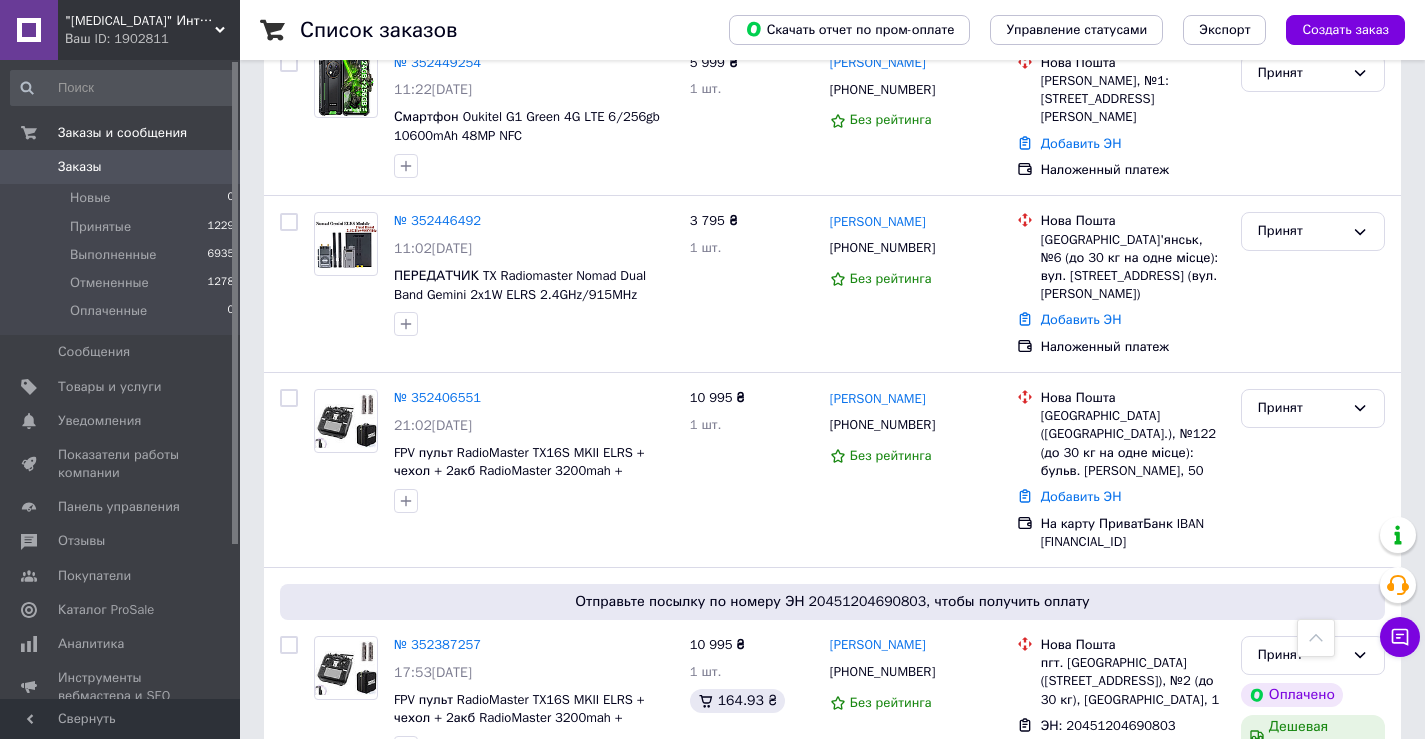 scroll, scrollTop: 1000, scrollLeft: 0, axis: vertical 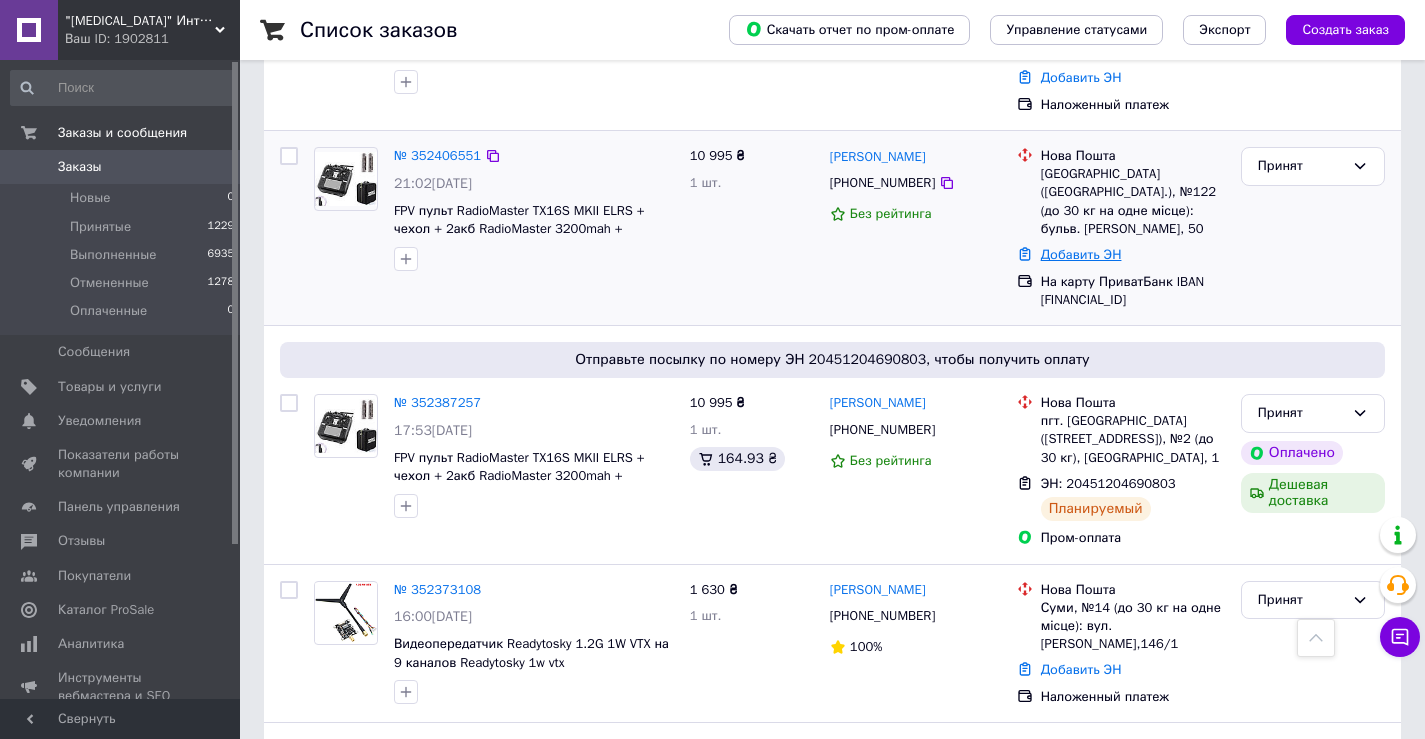 click on "Добавить ЭН" at bounding box center [1081, 254] 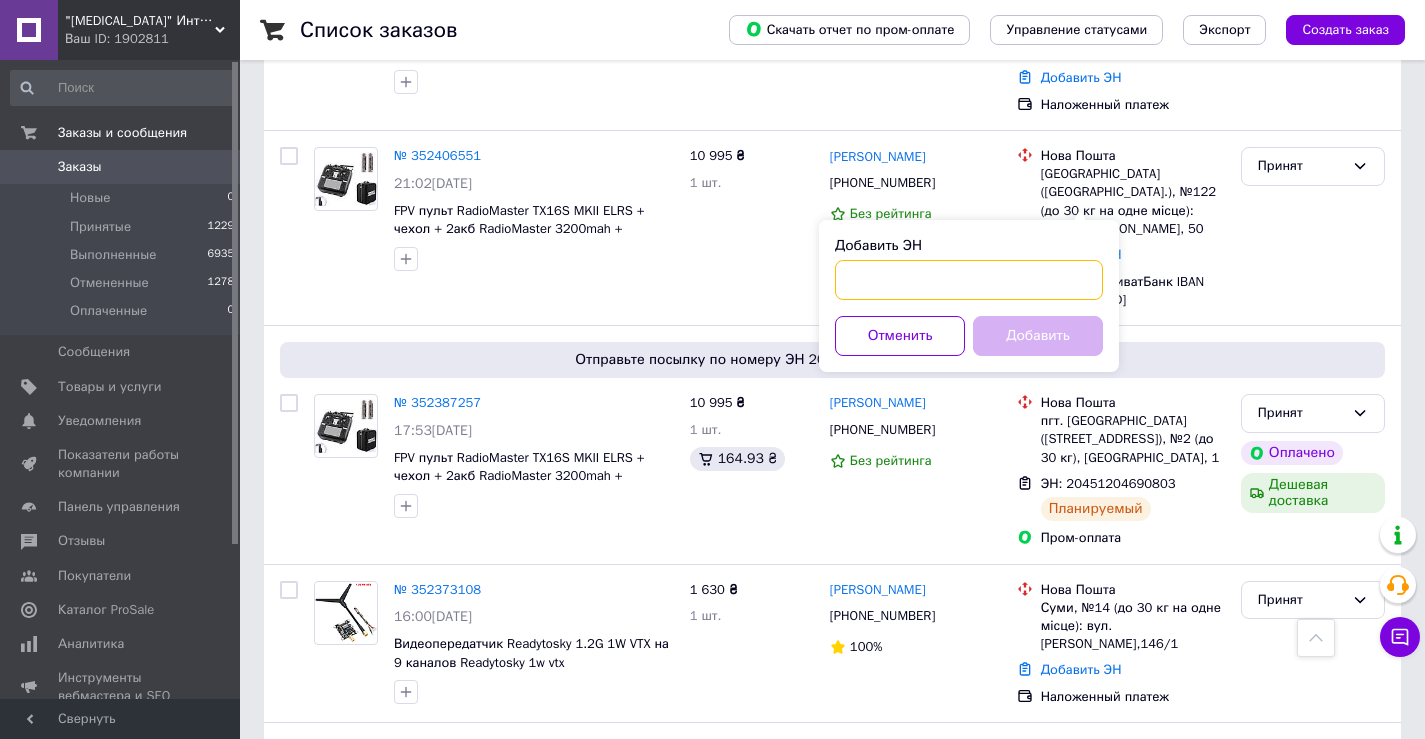 click on "Добавить ЭН" at bounding box center [969, 280] 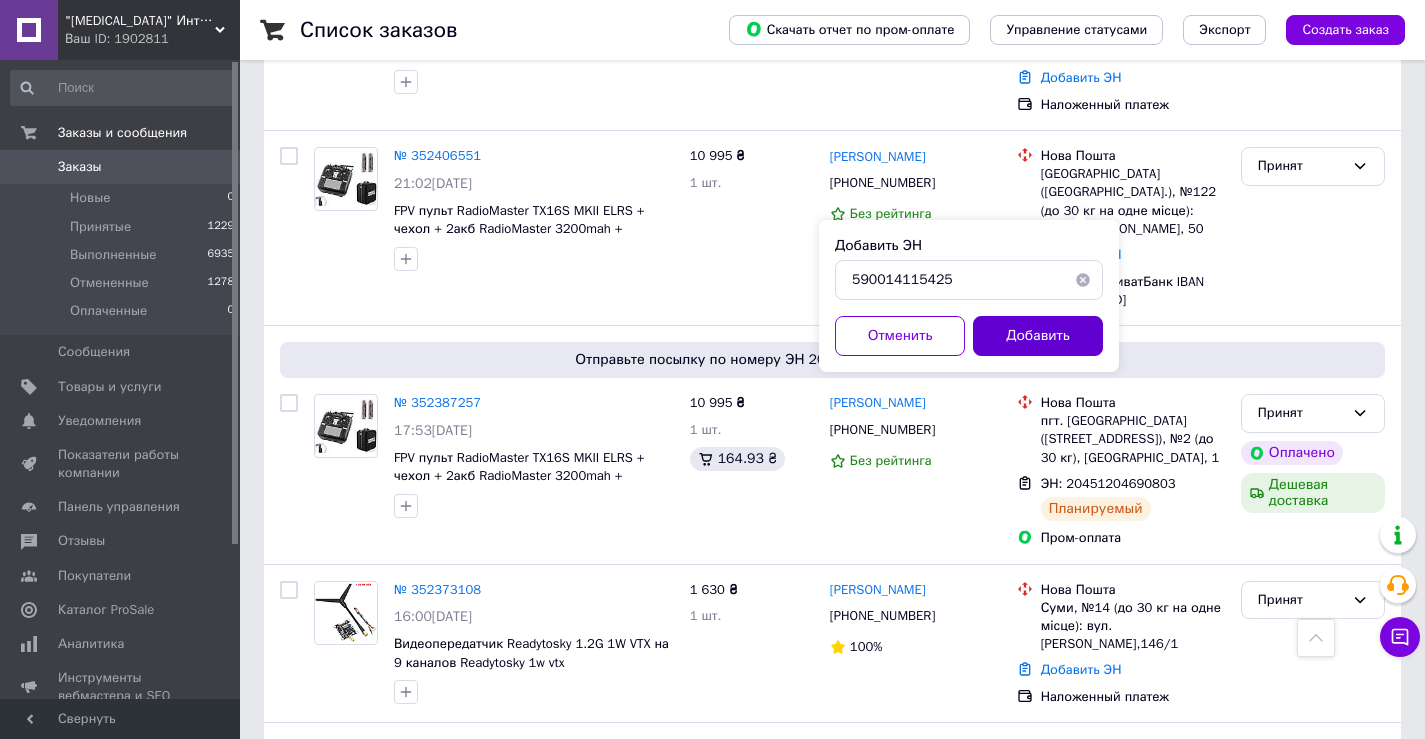 click on "Добавить" at bounding box center (1038, 336) 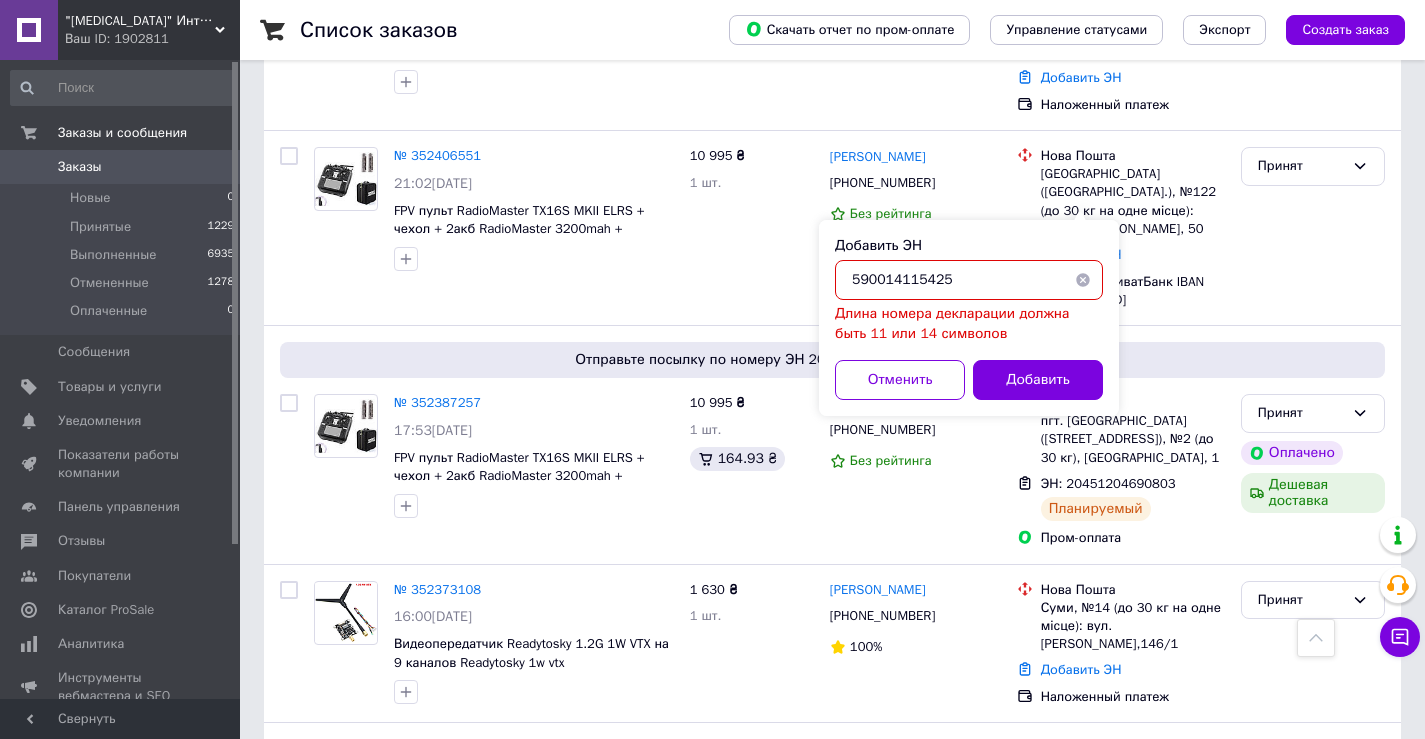 drag, startPoint x: 881, startPoint y: 282, endPoint x: 984, endPoint y: 280, distance: 103.01942 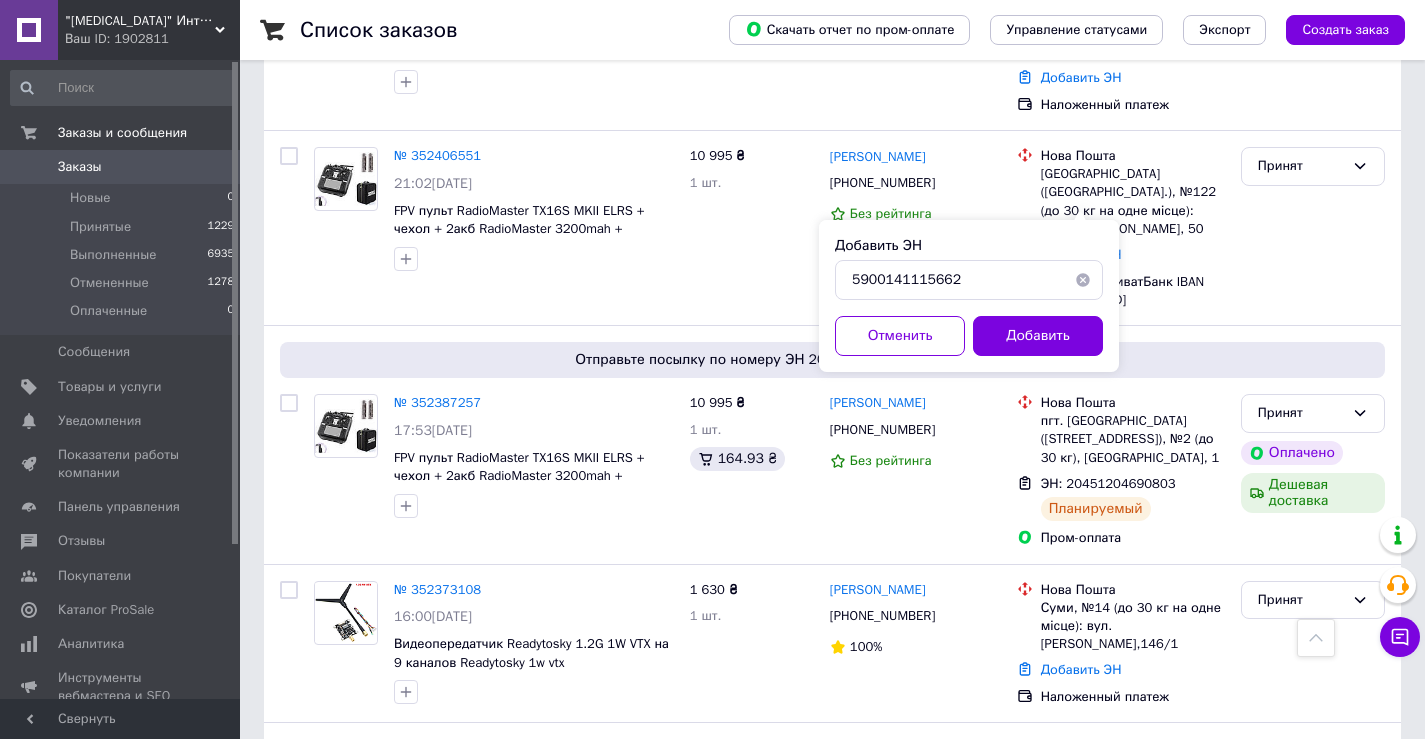 click on "Добавить" at bounding box center [1038, 336] 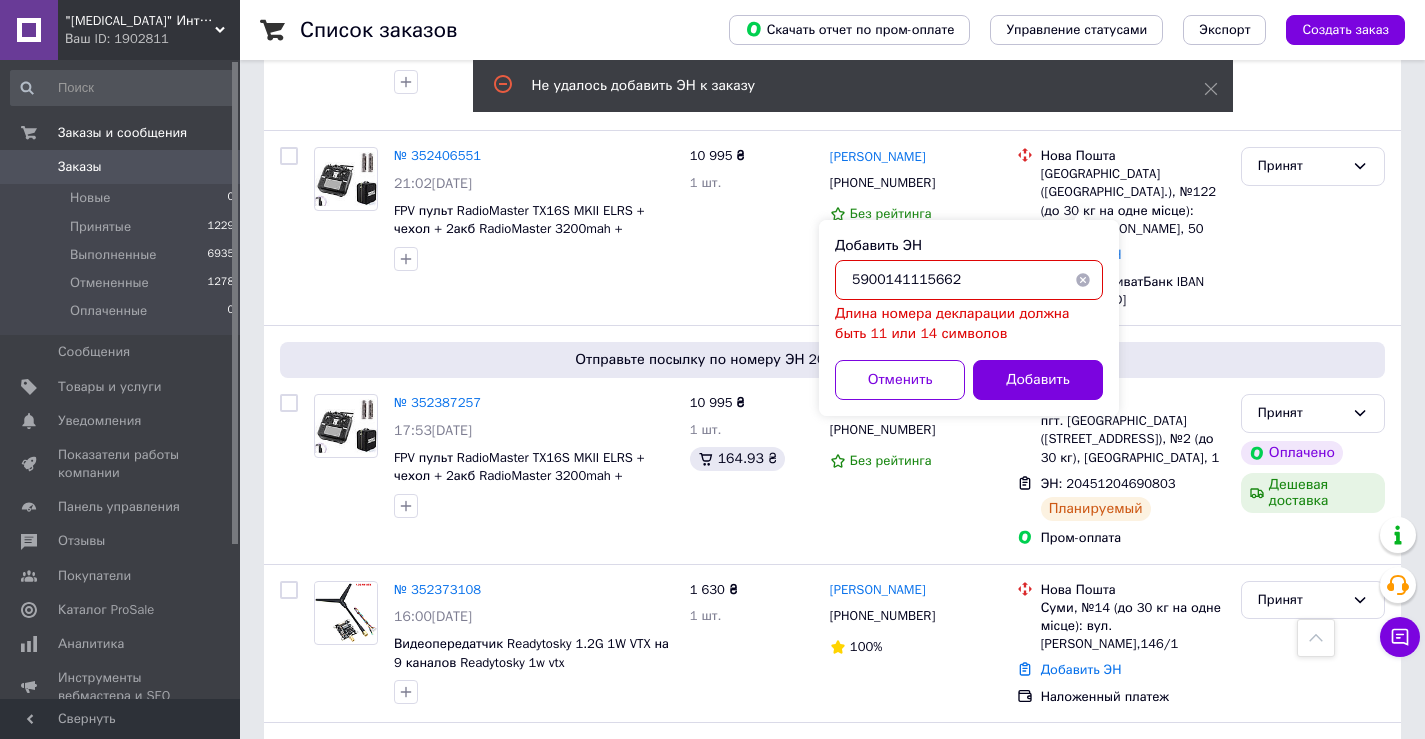 click on "5900141115662" at bounding box center (969, 280) 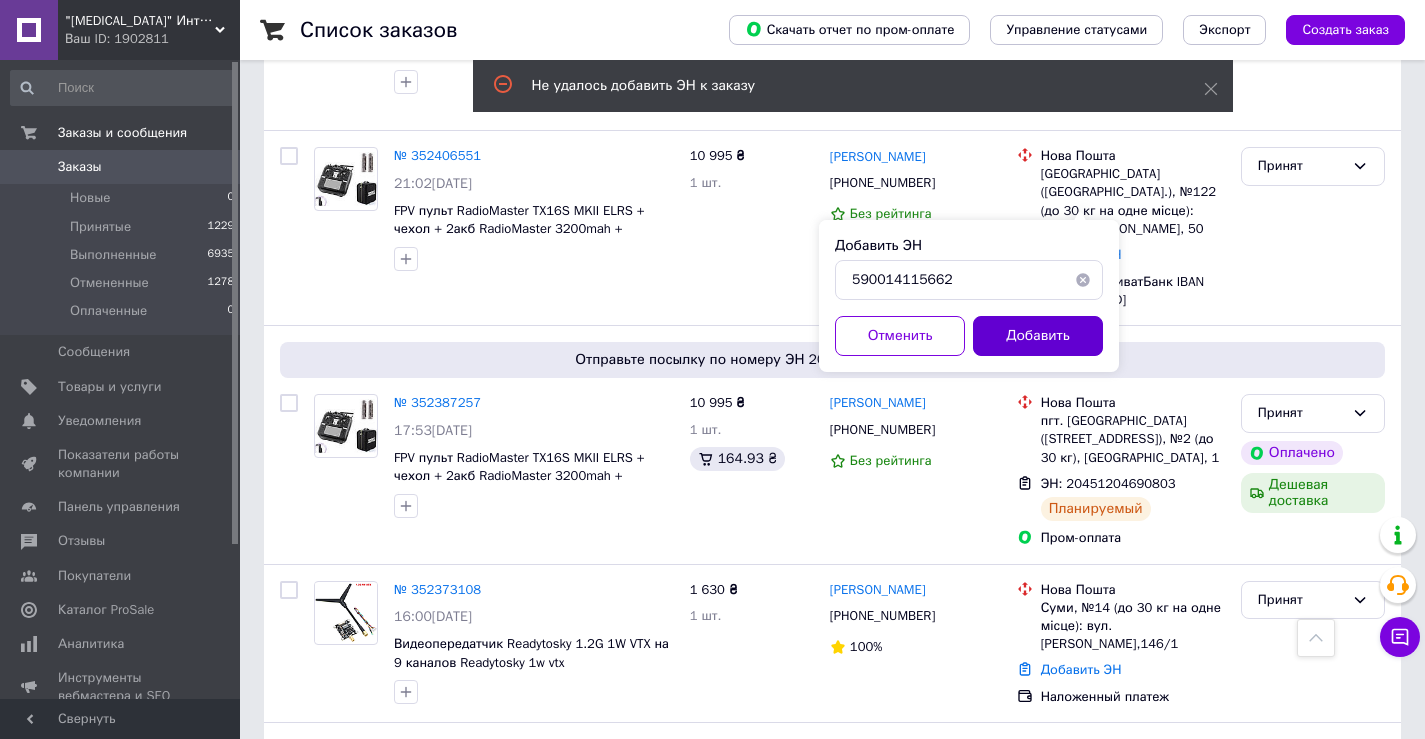 click on "Добавить" at bounding box center (1038, 336) 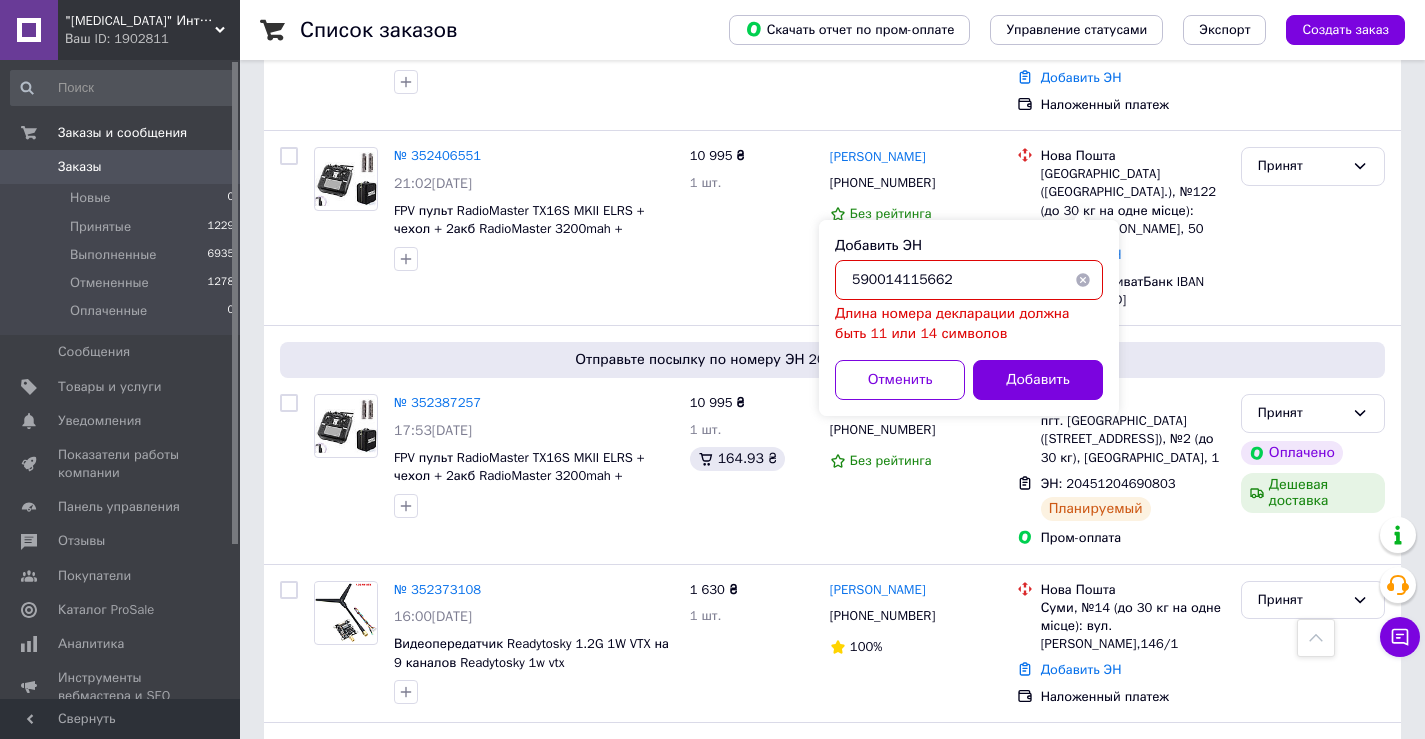 click on "590014115662" at bounding box center [969, 280] 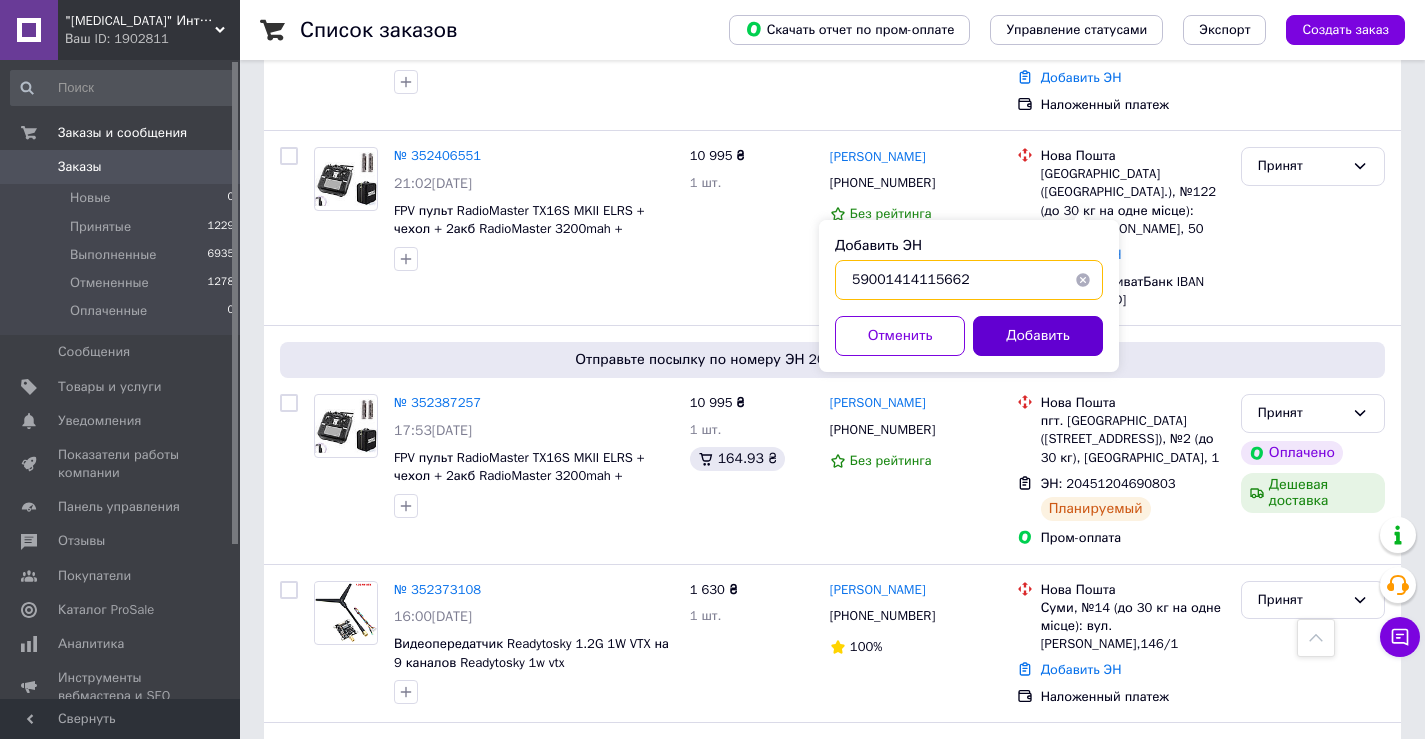 type on "59001414115662" 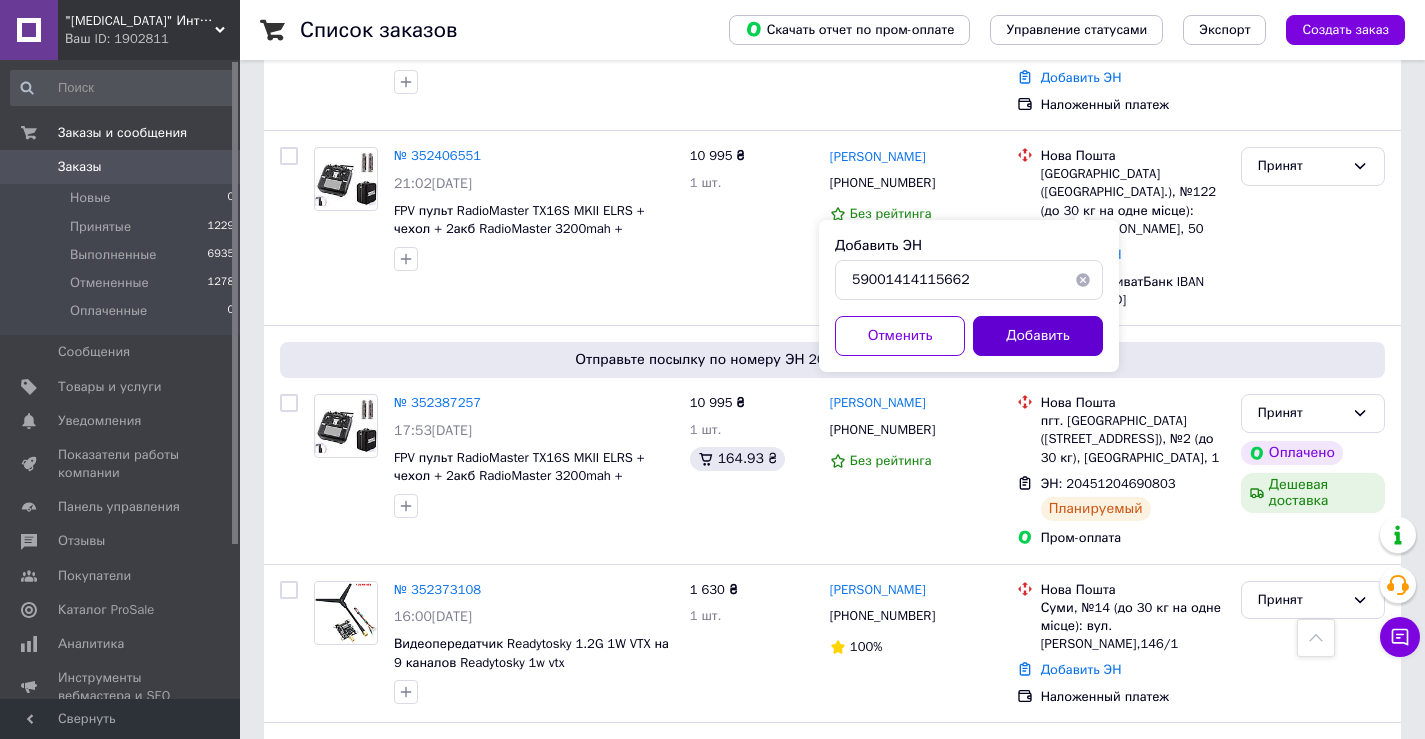 click on "Добавить" at bounding box center [1038, 336] 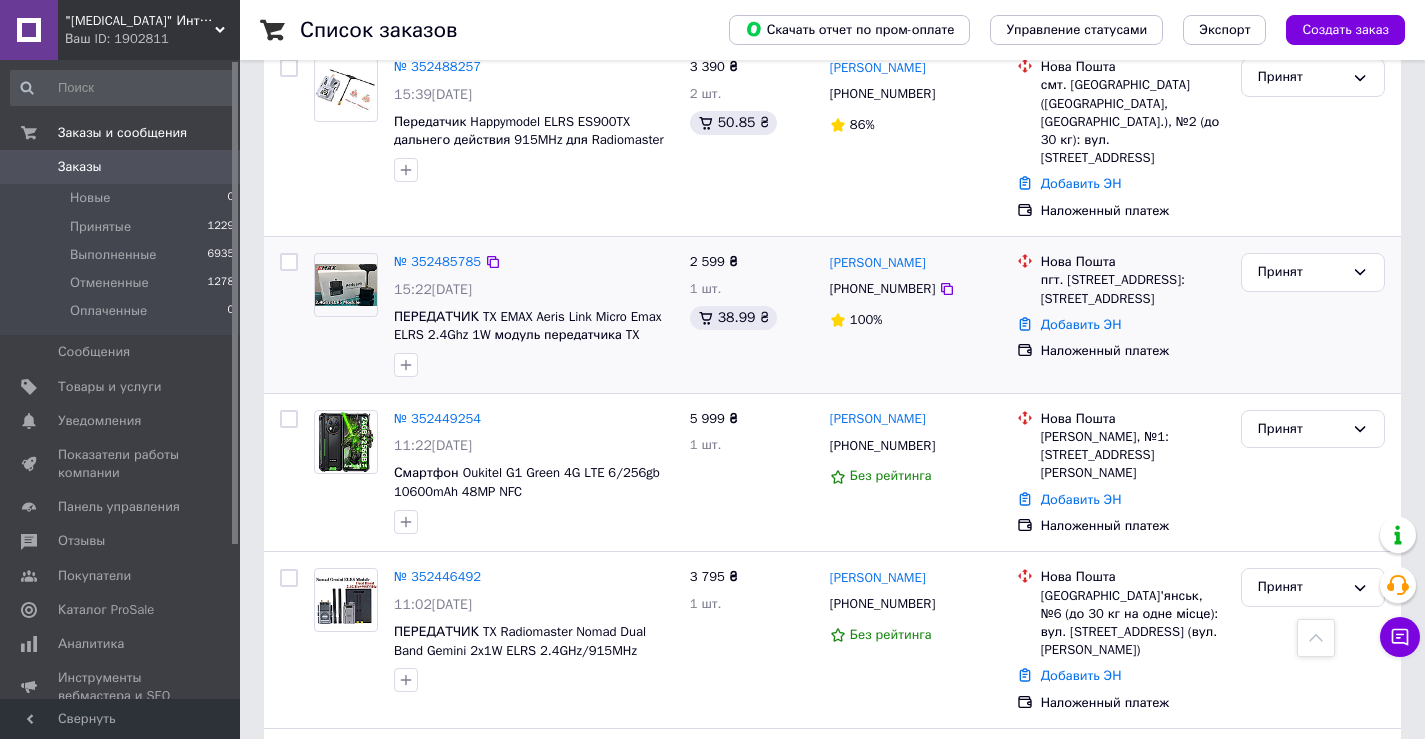 scroll, scrollTop: 600, scrollLeft: 0, axis: vertical 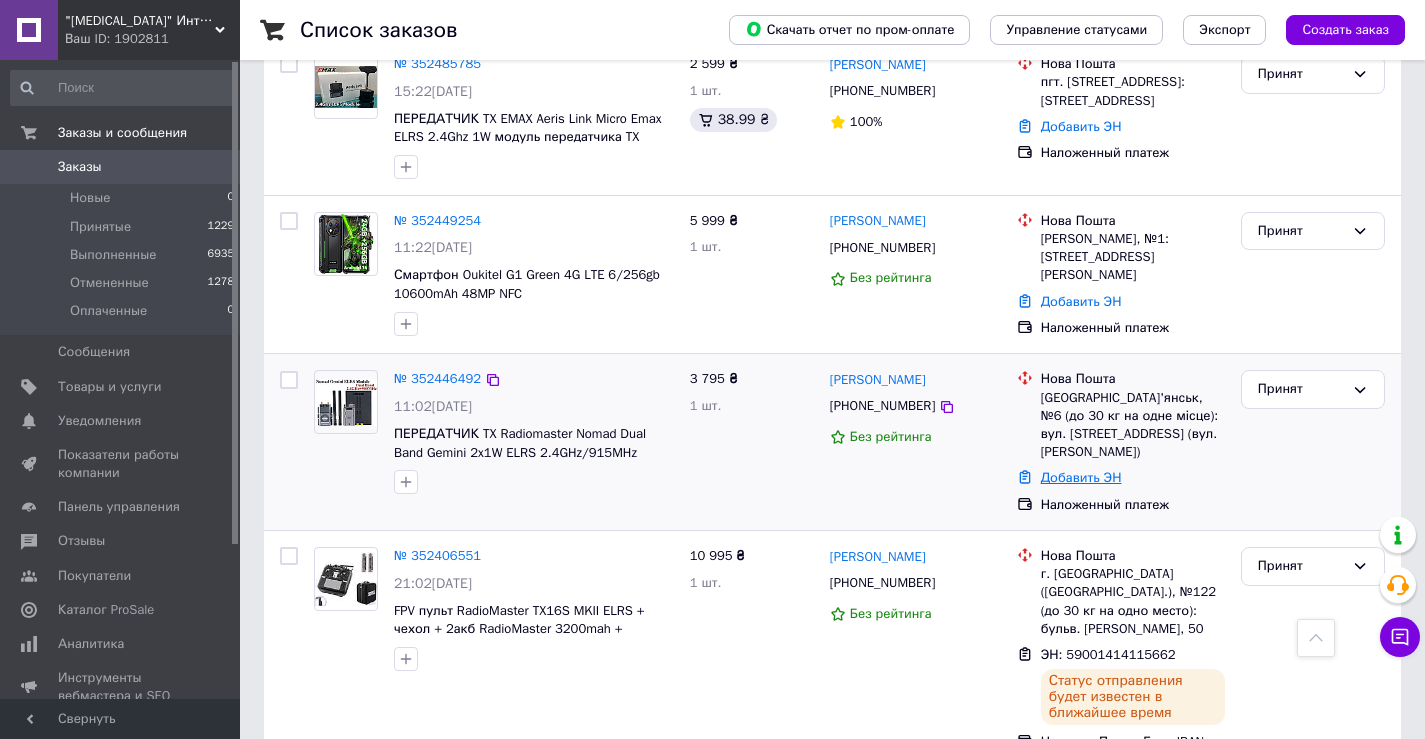 click on "Добавить ЭН" at bounding box center [1081, 477] 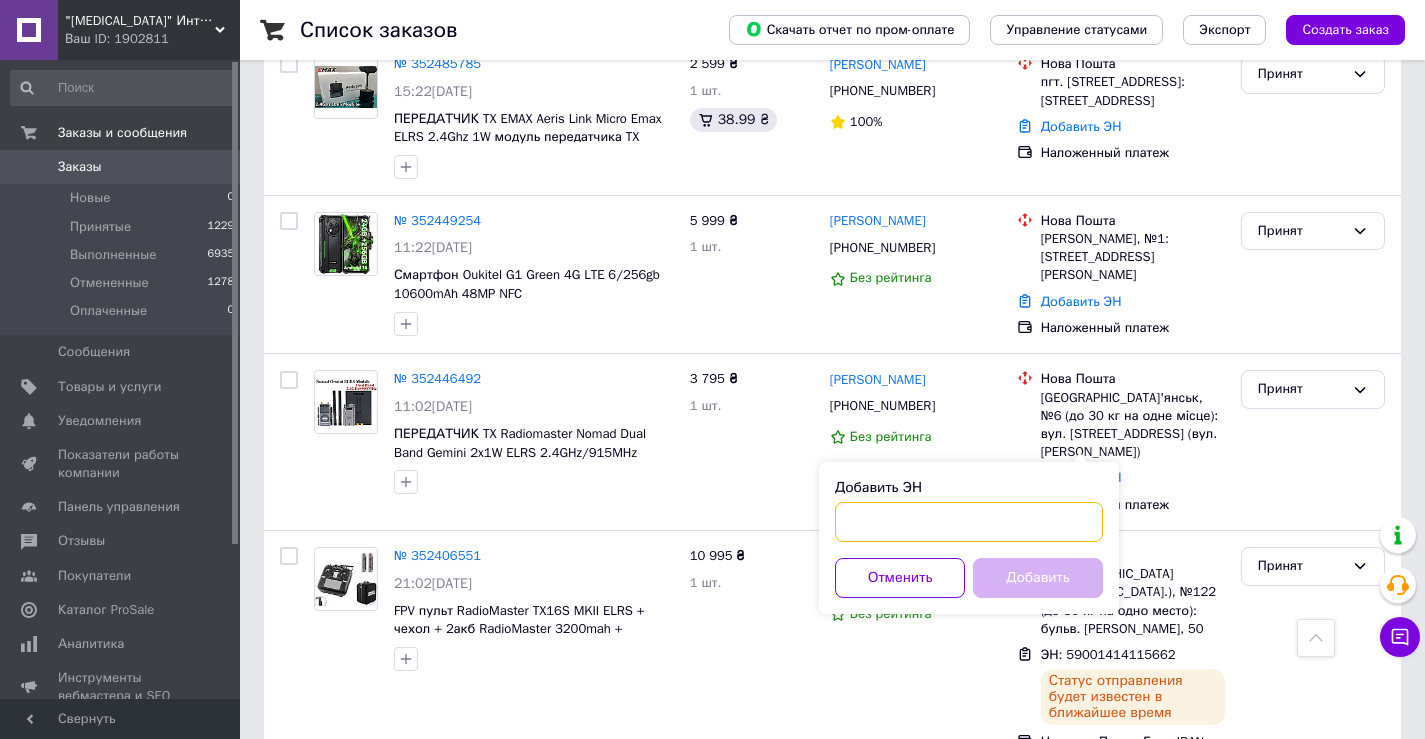 click on "Добавить ЭН" at bounding box center [969, 522] 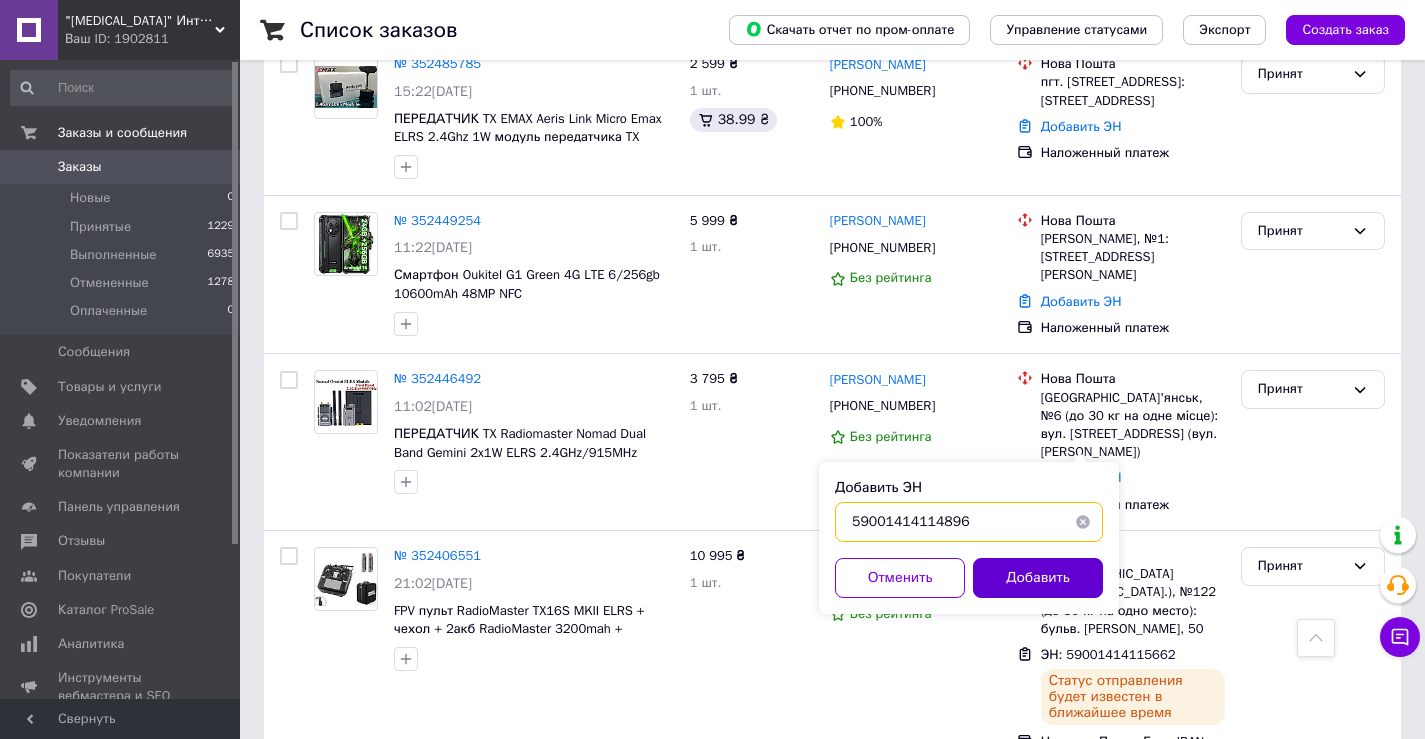 type on "59001414114896" 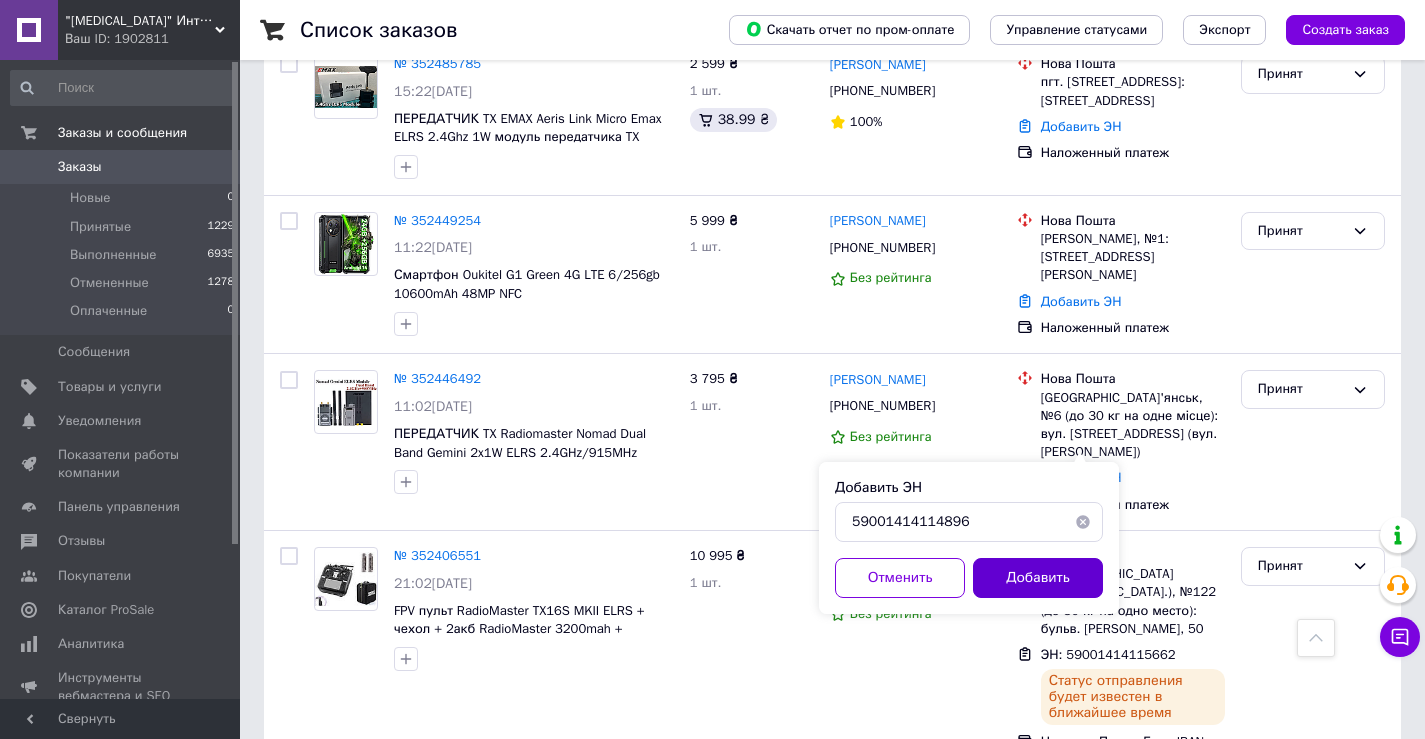 click on "Добавить" at bounding box center [1038, 578] 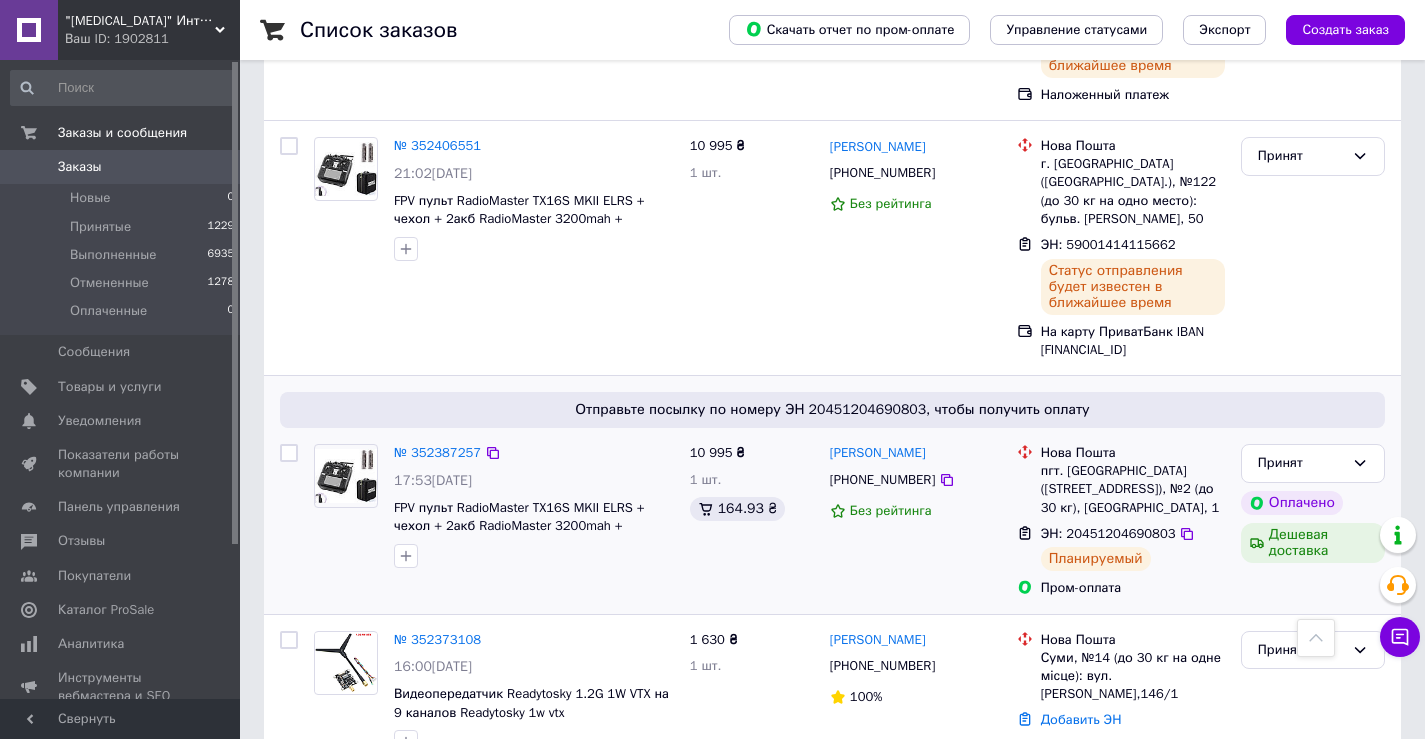 scroll, scrollTop: 1300, scrollLeft: 0, axis: vertical 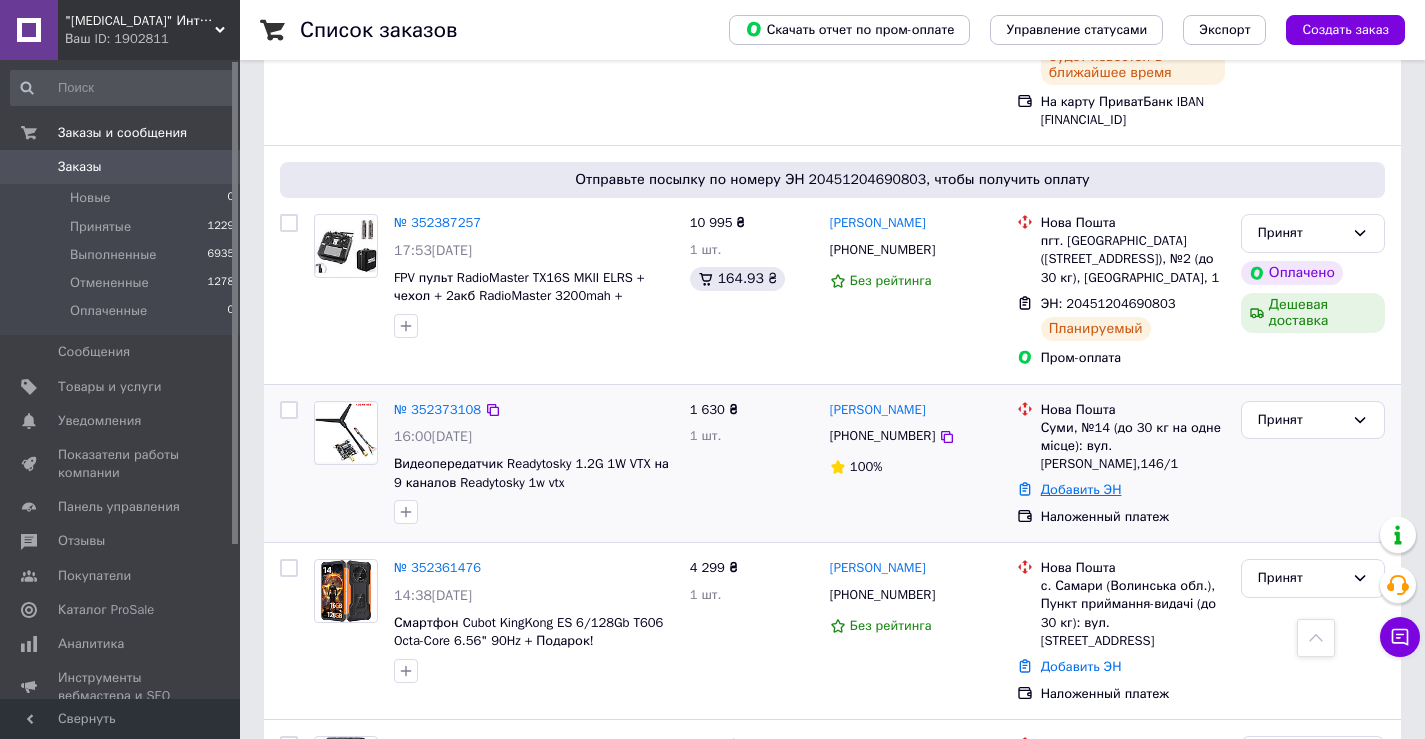 click on "Добавить ЭН" at bounding box center (1081, 489) 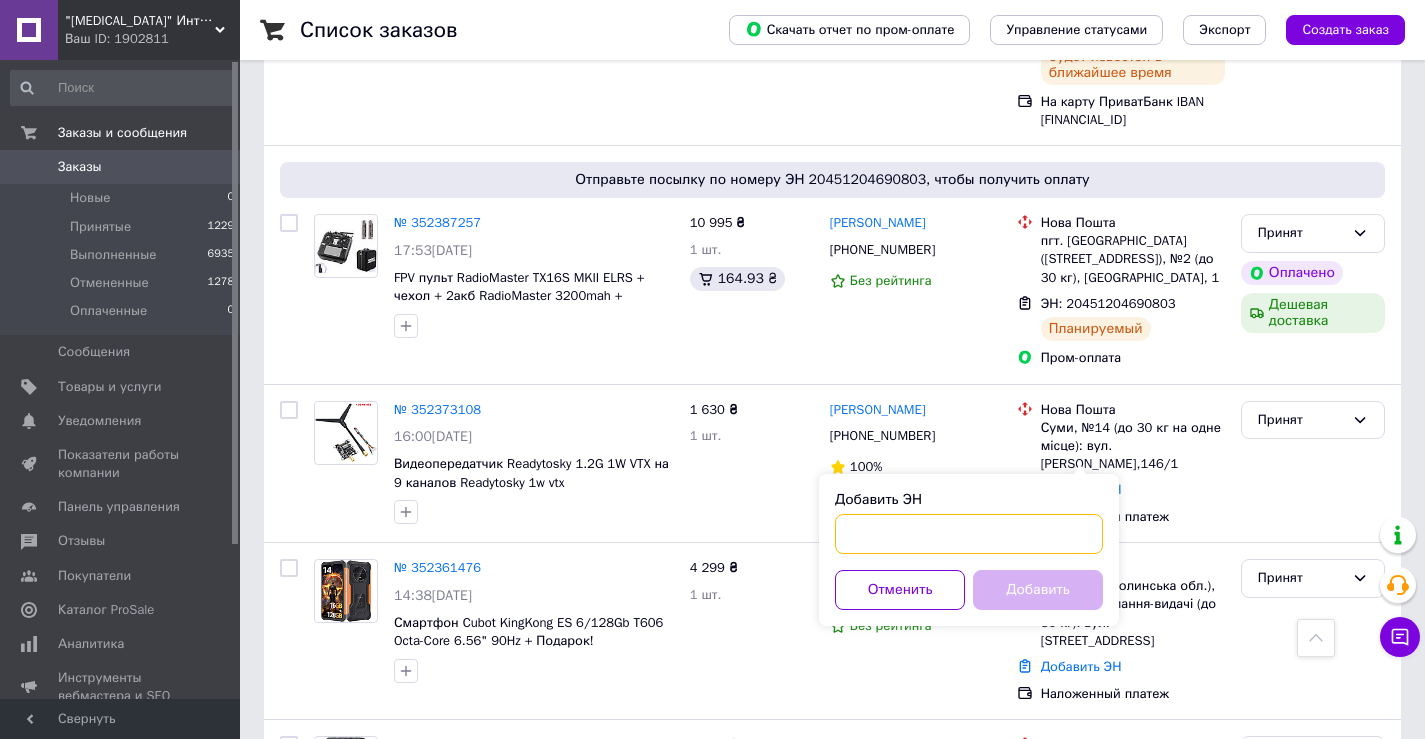 drag, startPoint x: 934, startPoint y: 514, endPoint x: 927, endPoint y: 531, distance: 18.384777 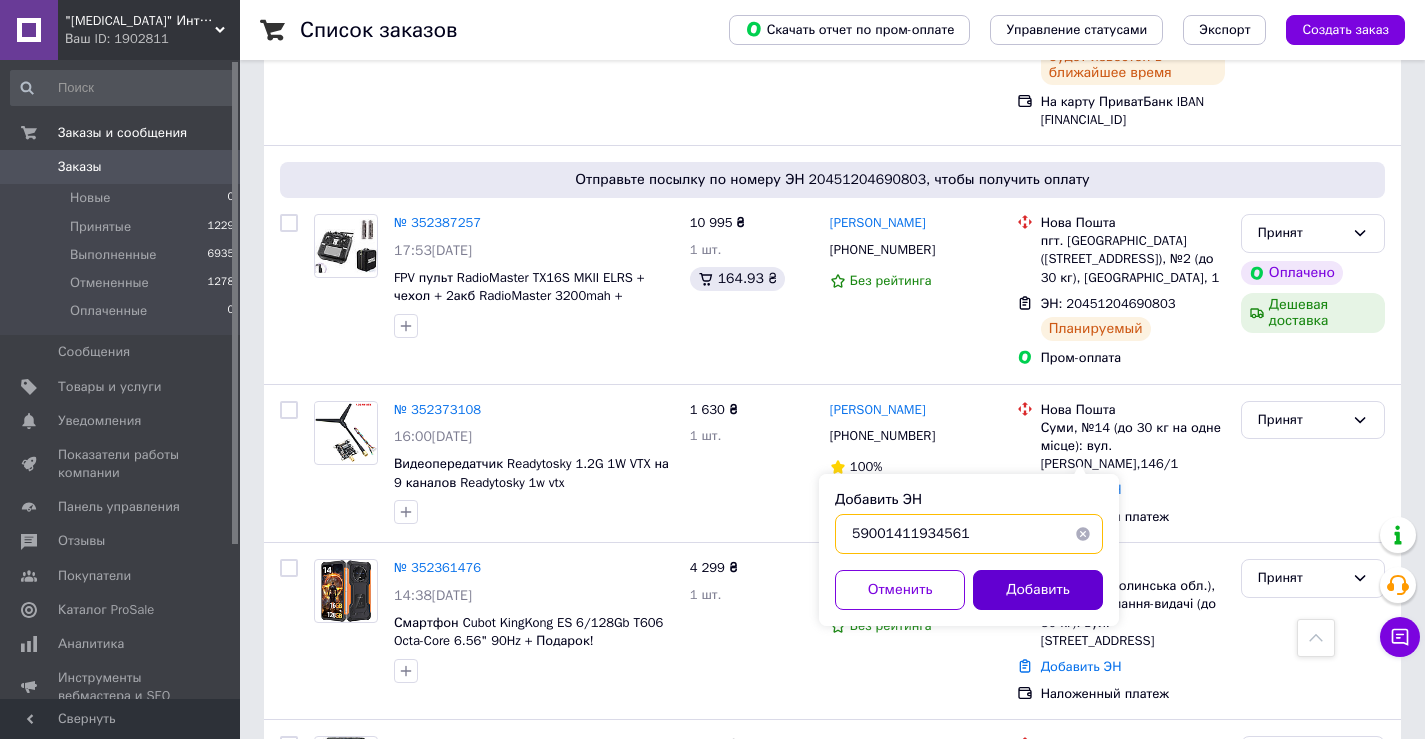 type on "59001411934561" 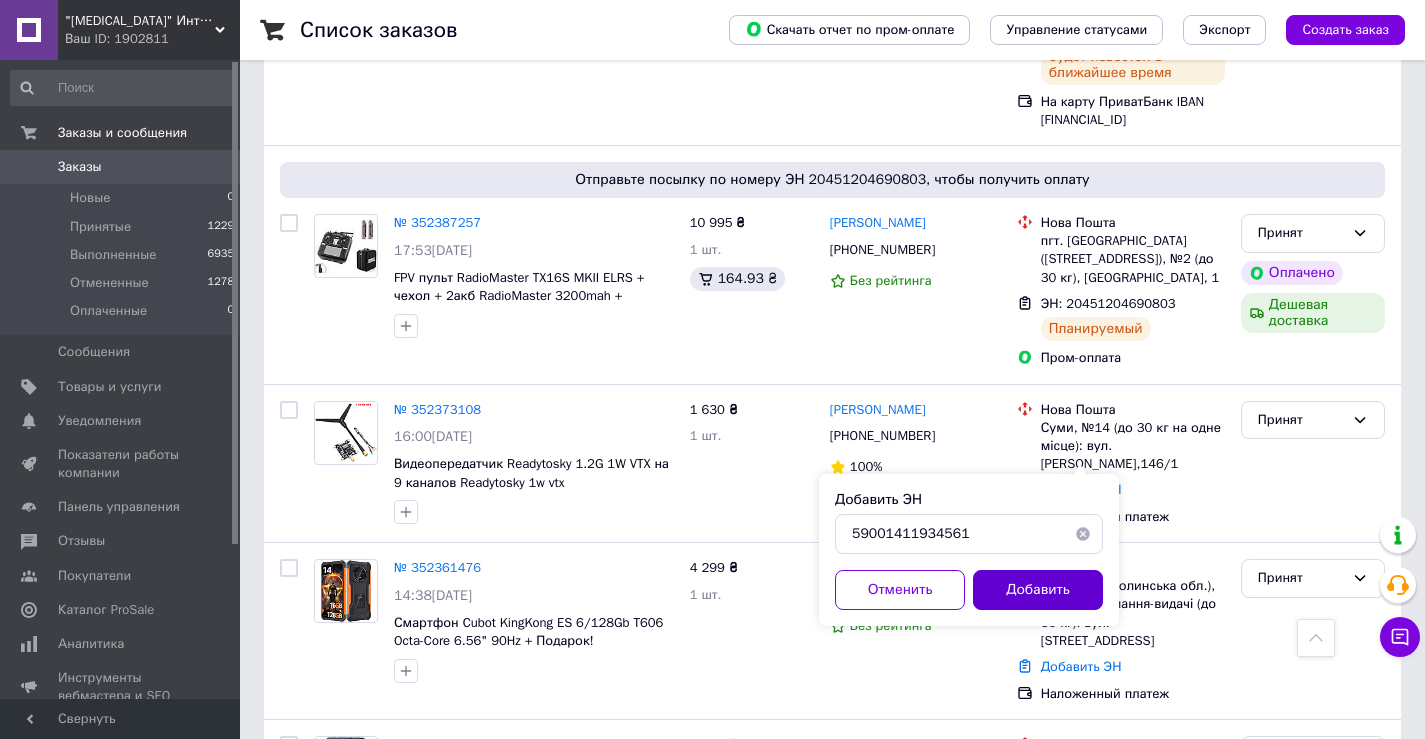 click on "Добавить" at bounding box center (1038, 590) 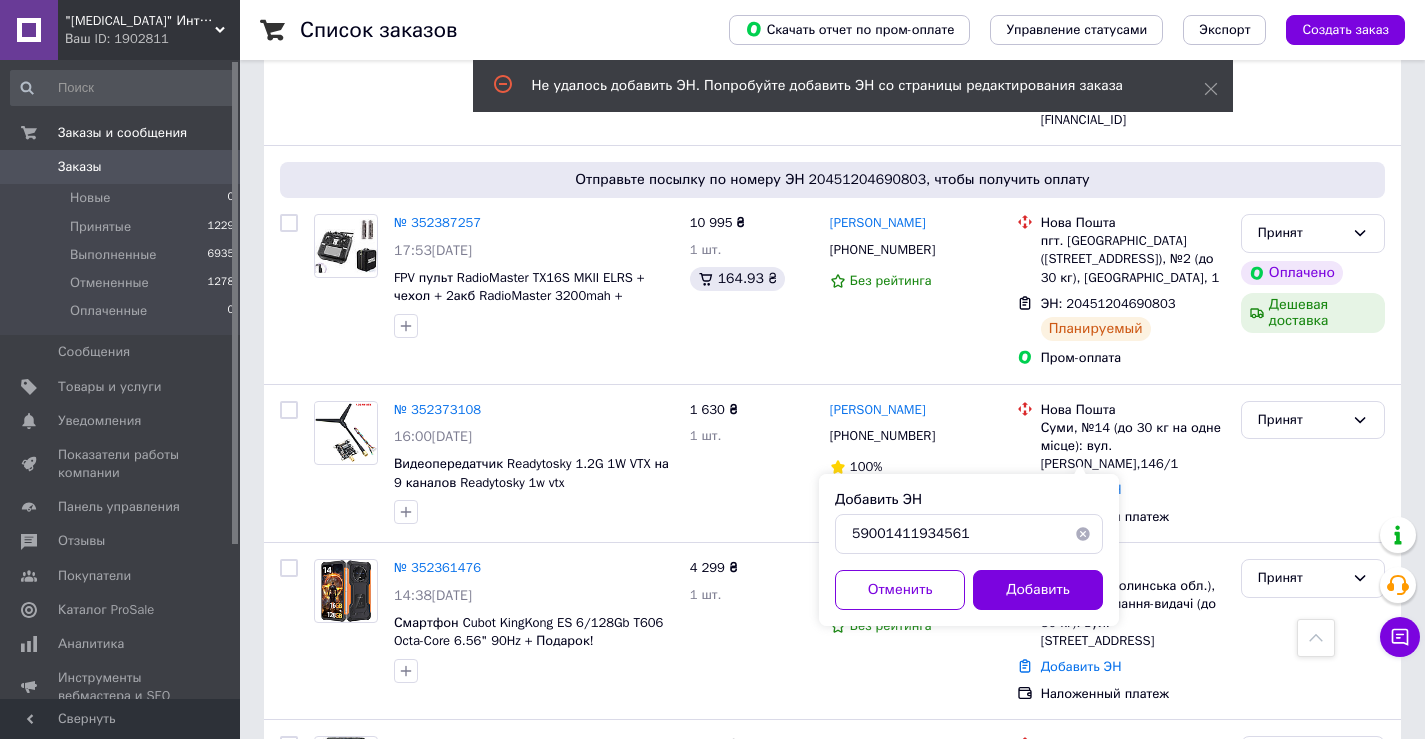 click on "Свернуть" at bounding box center (120, 719) 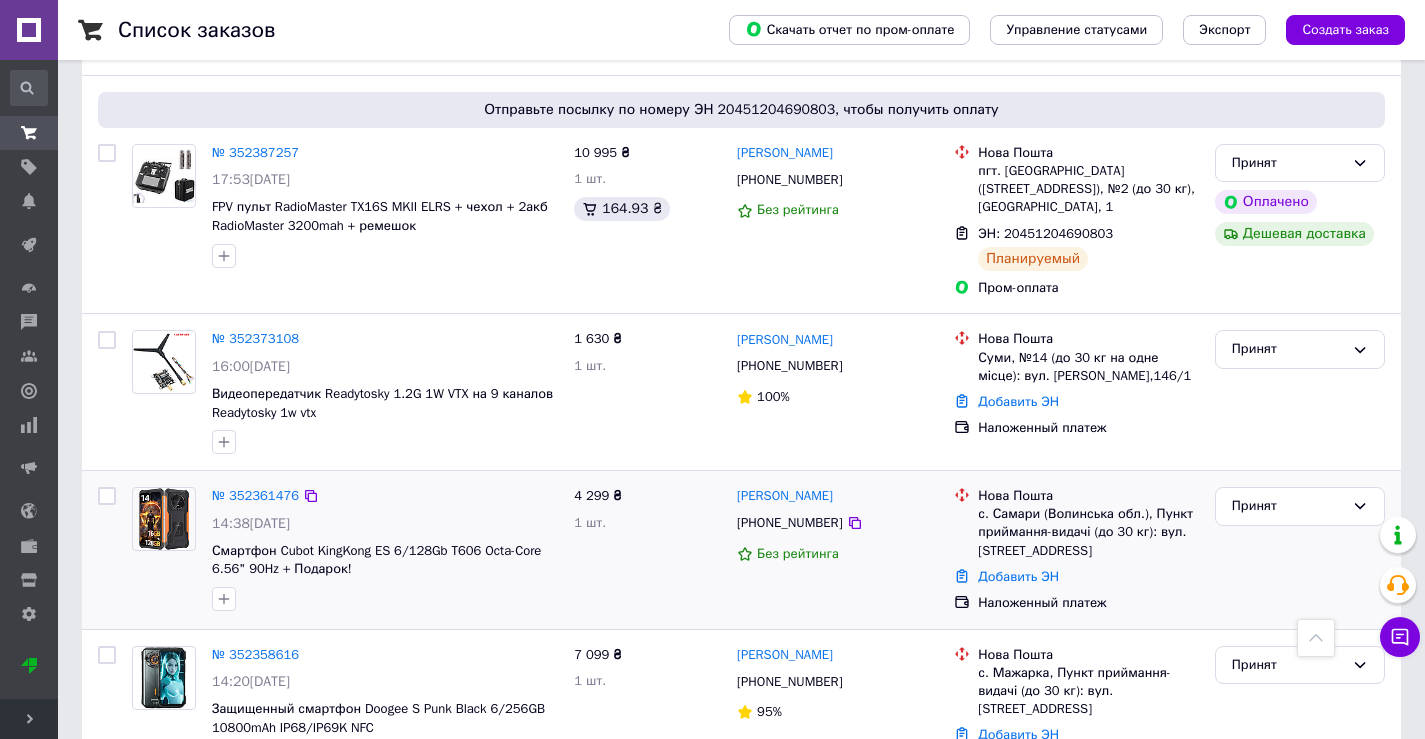 click on "Добавить ЭН" at bounding box center [1088, 577] 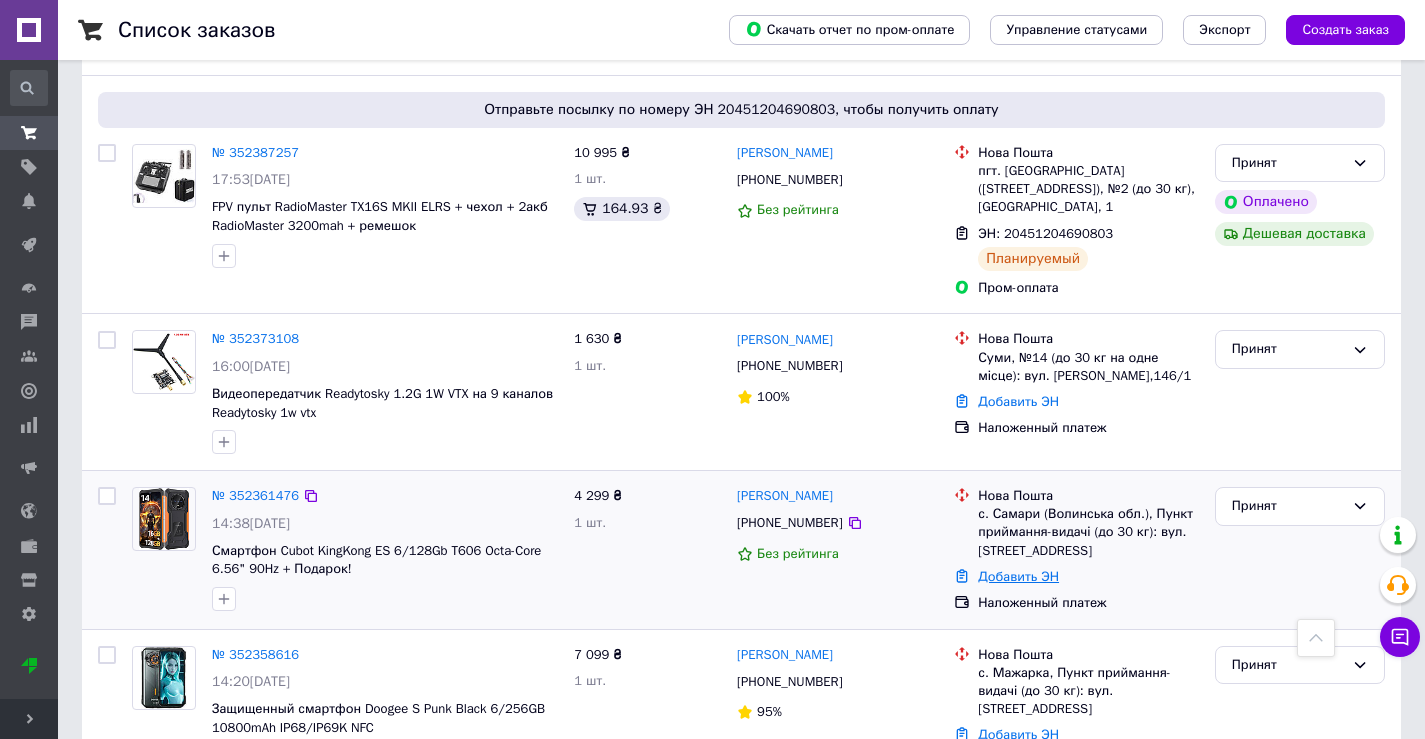 click on "Добавить ЭН" at bounding box center (1018, 576) 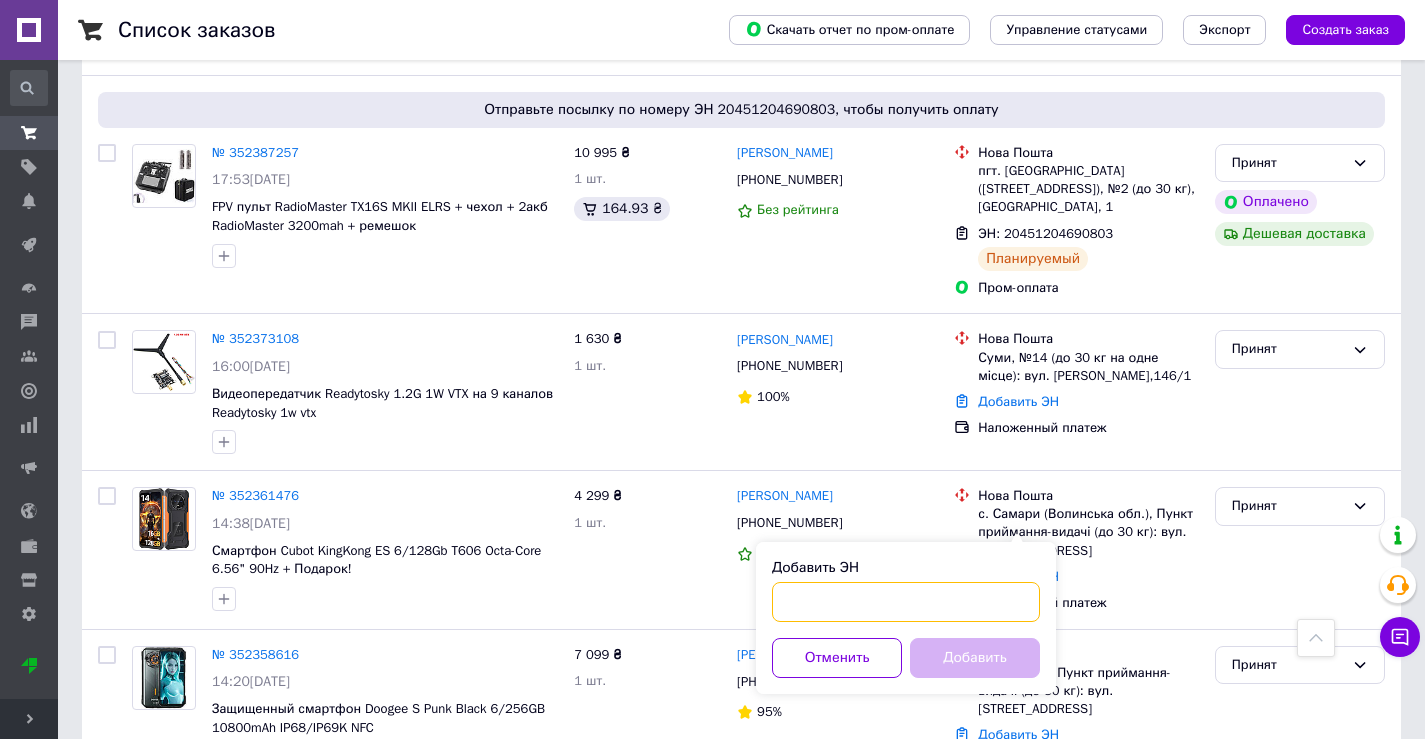 click on "Добавить ЭН" at bounding box center (906, 602) 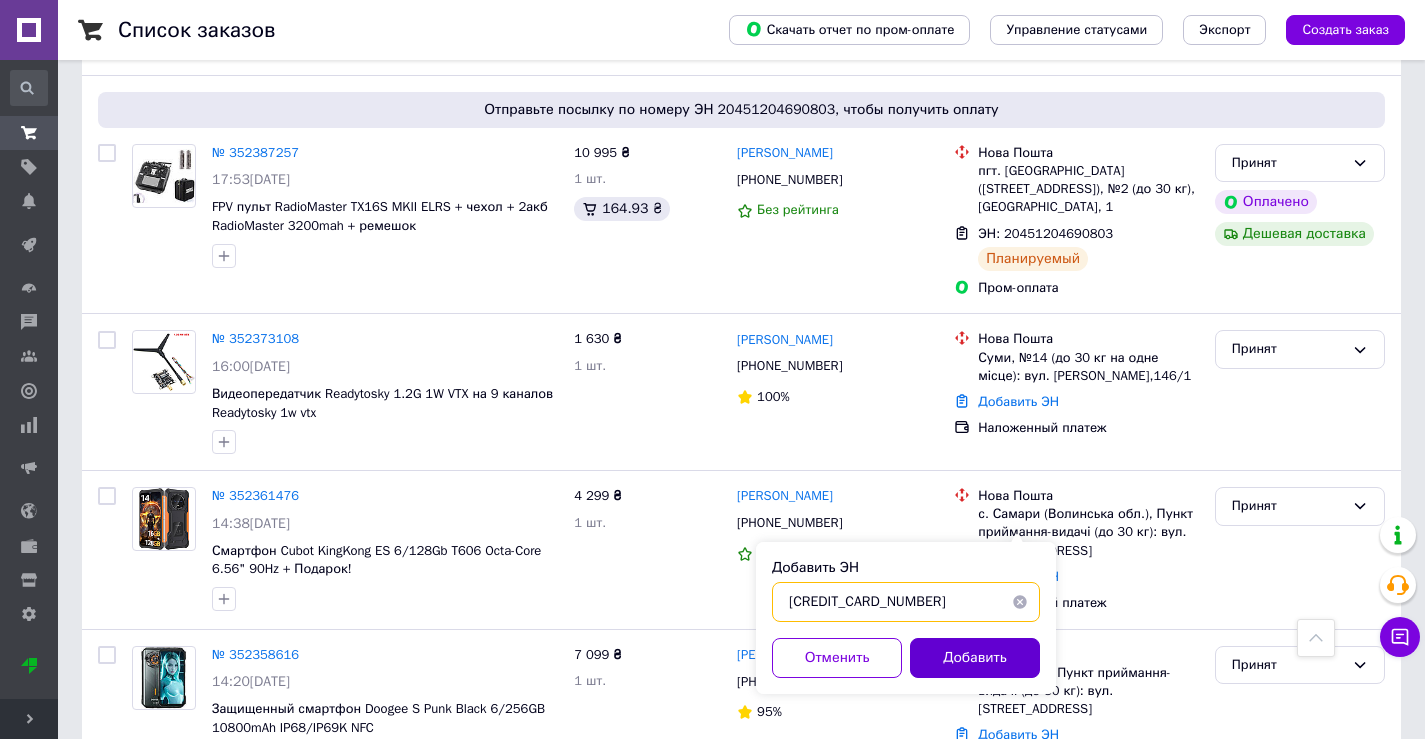 type on "[CREDIT_CARD_NUMBER]" 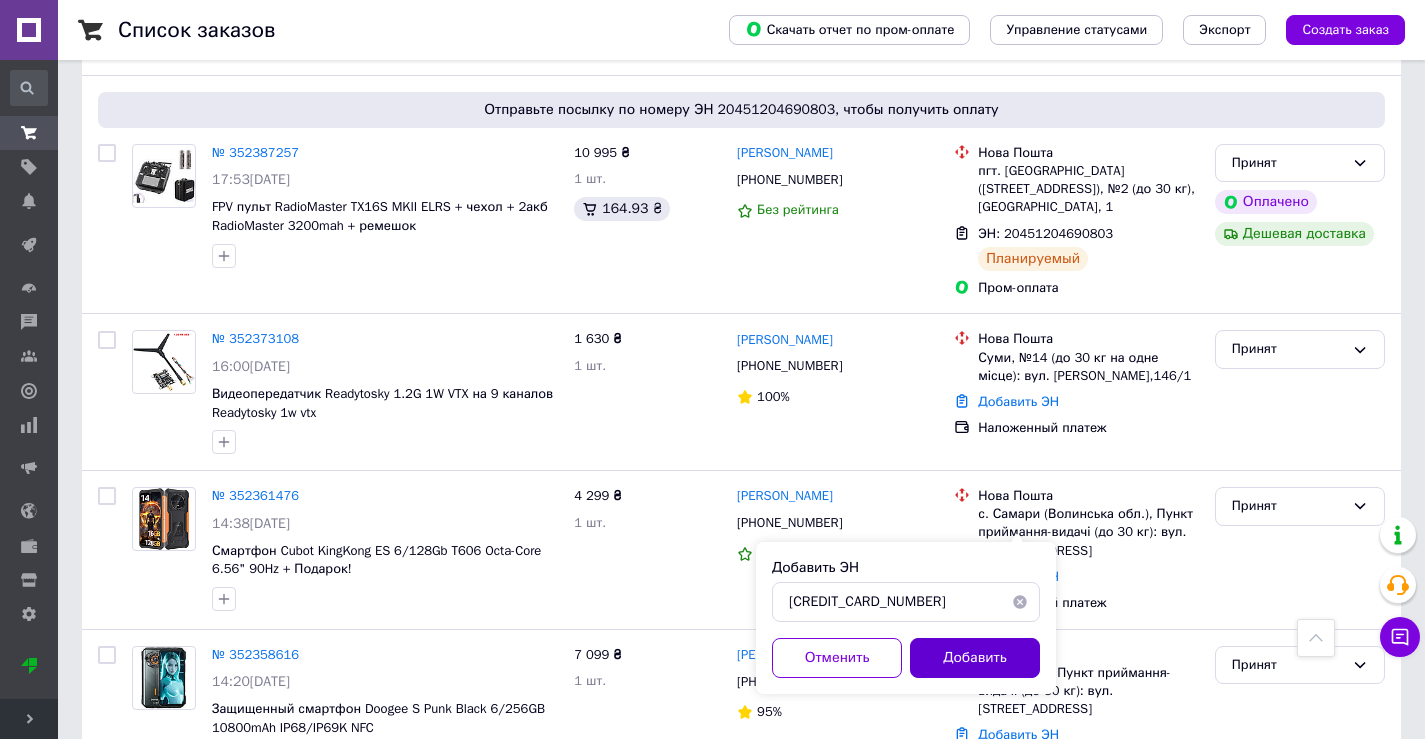 click on "Добавить" at bounding box center (975, 658) 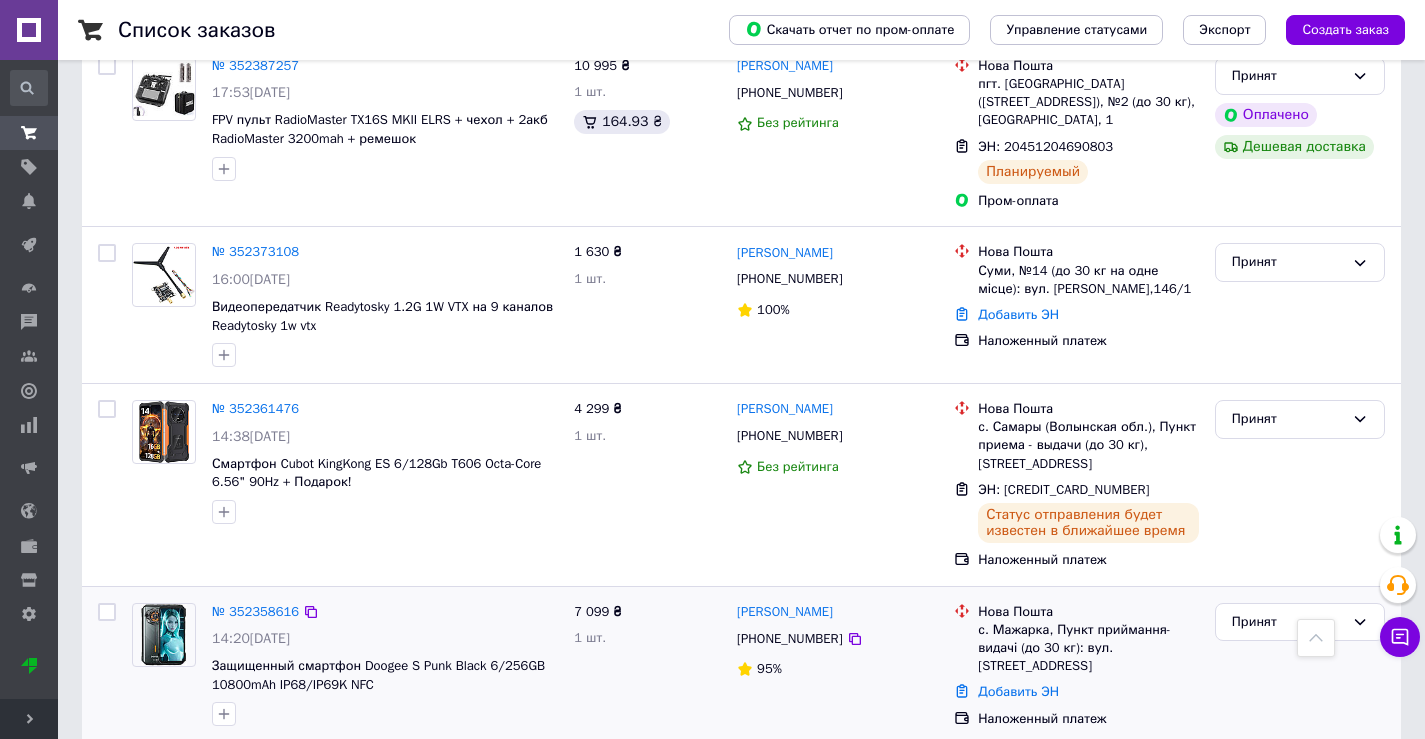 scroll, scrollTop: 1384, scrollLeft: 0, axis: vertical 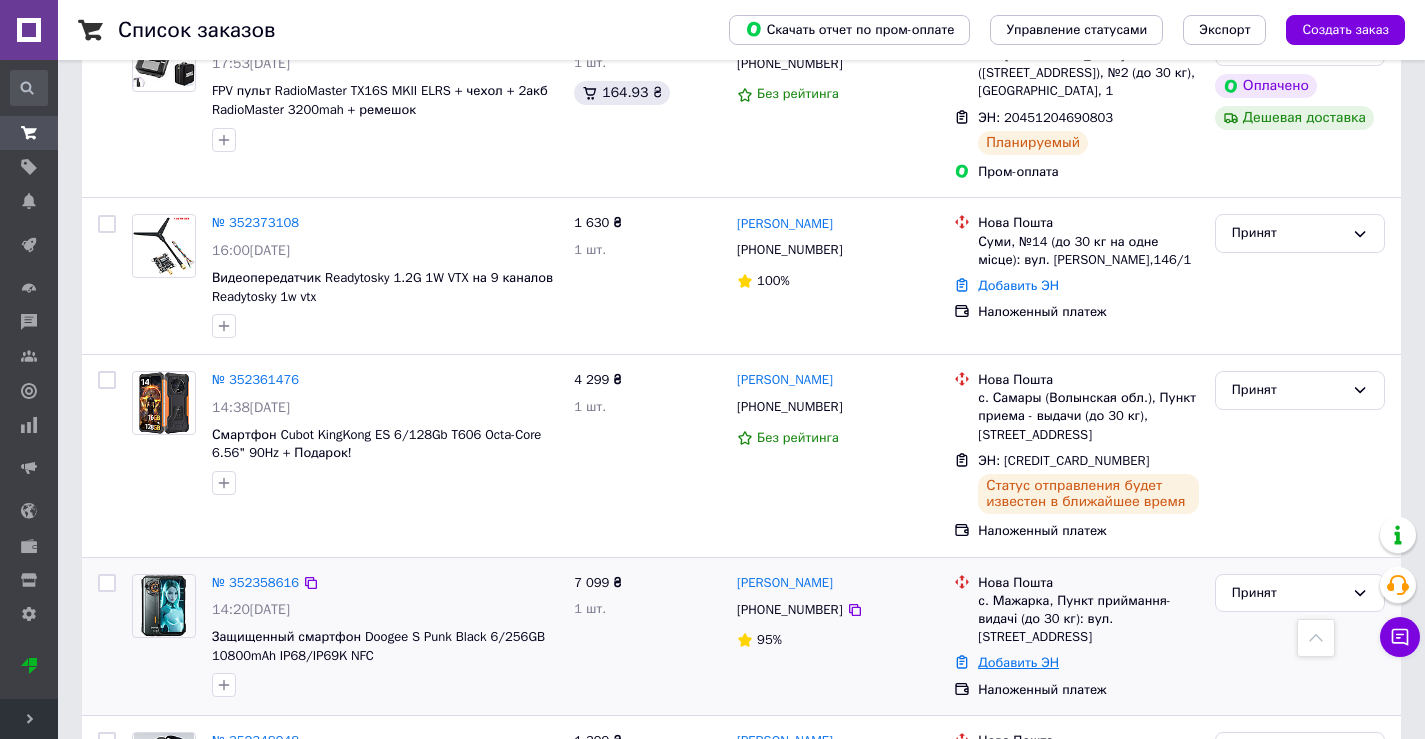 click on "Добавить ЭН" at bounding box center (1018, 662) 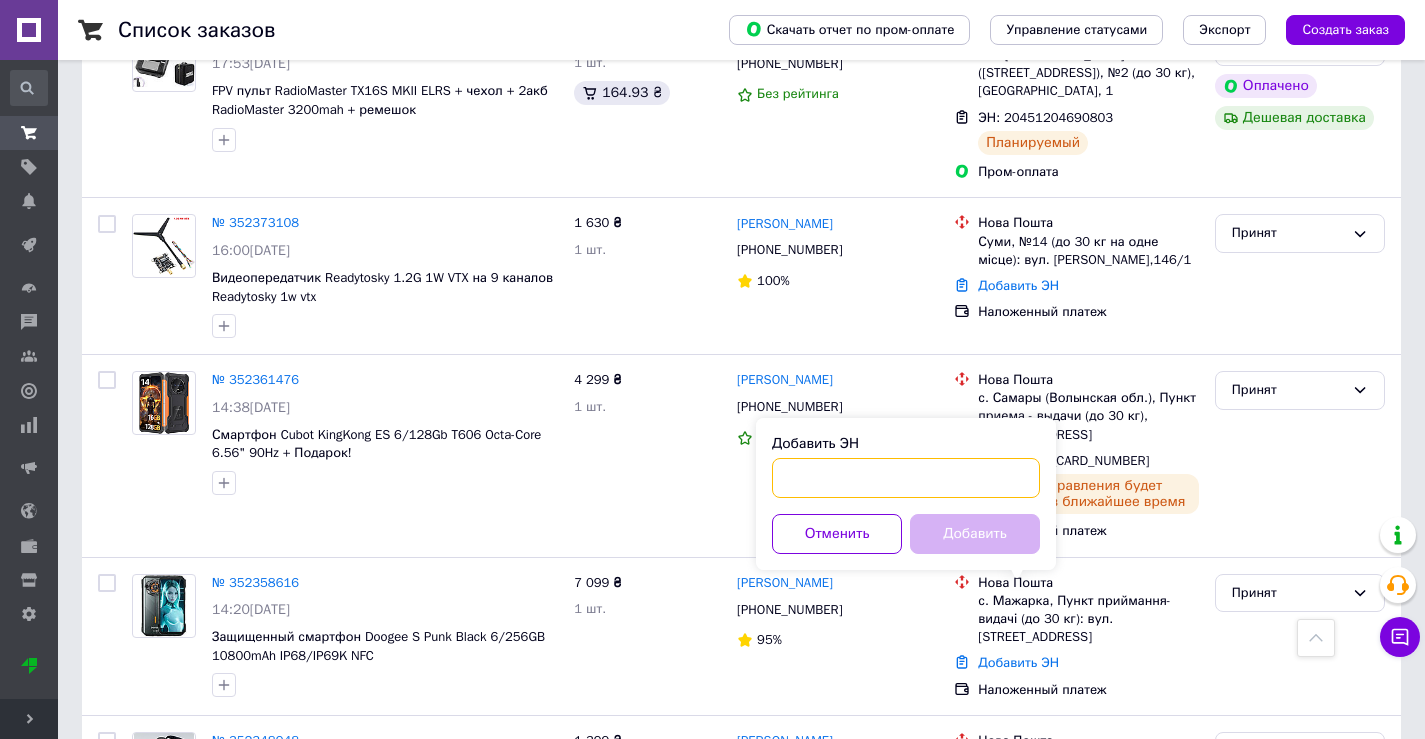 click on "Добавить ЭН" at bounding box center [906, 478] 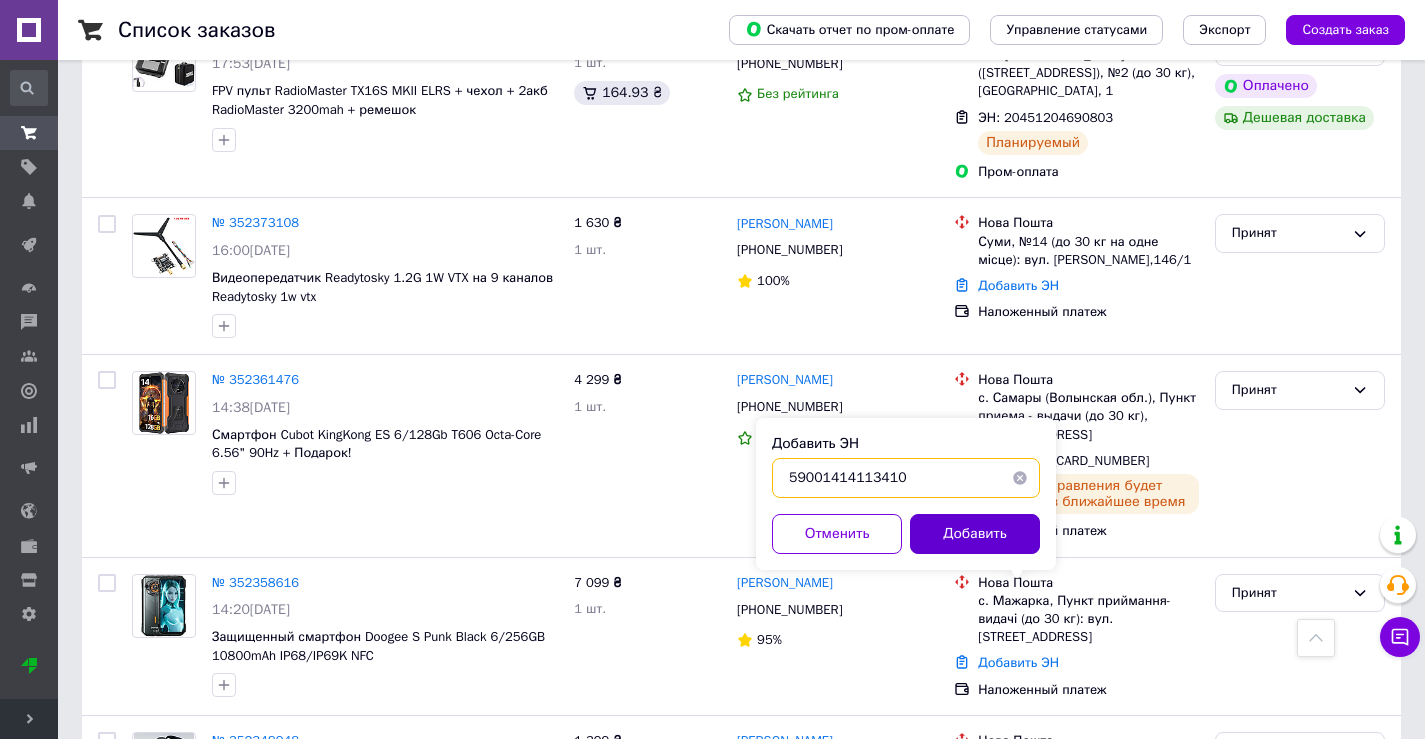 type on "59001414113410" 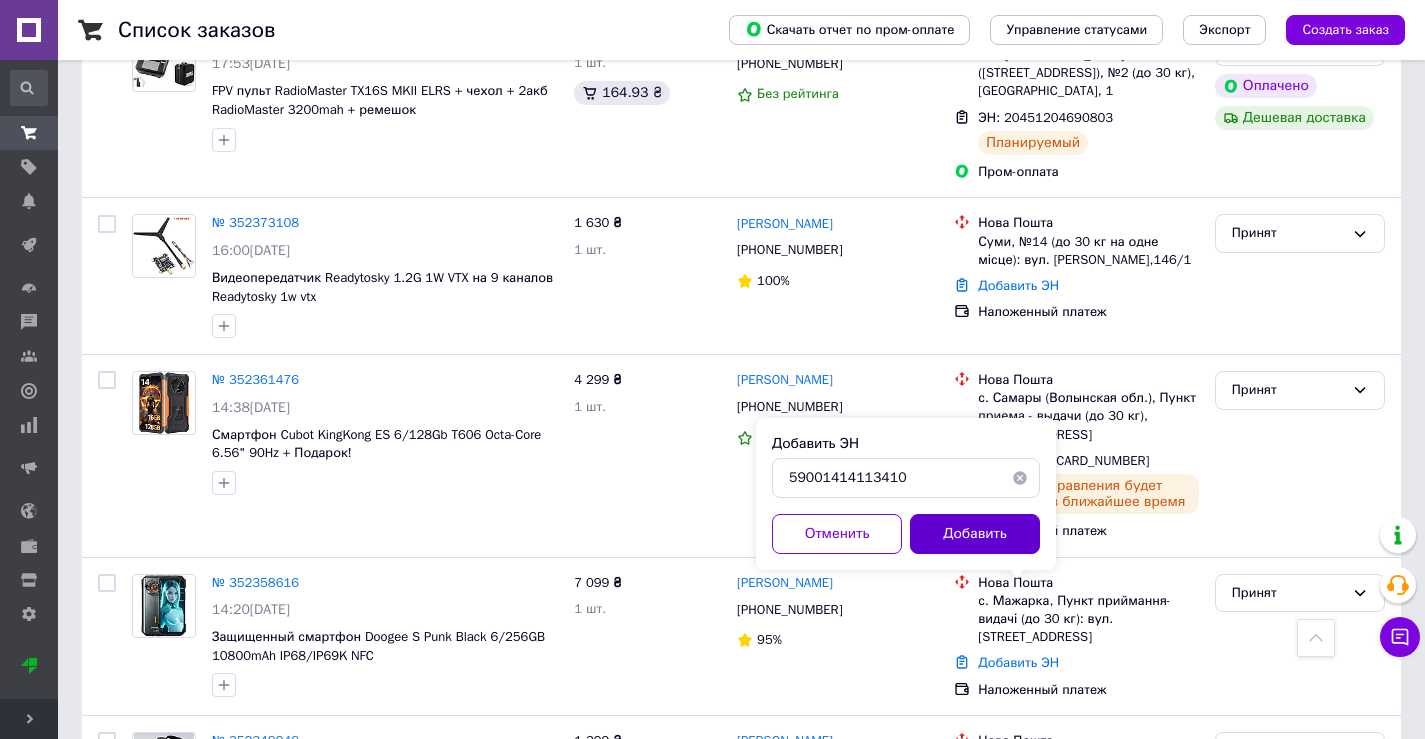 click on "Добавить" at bounding box center [975, 534] 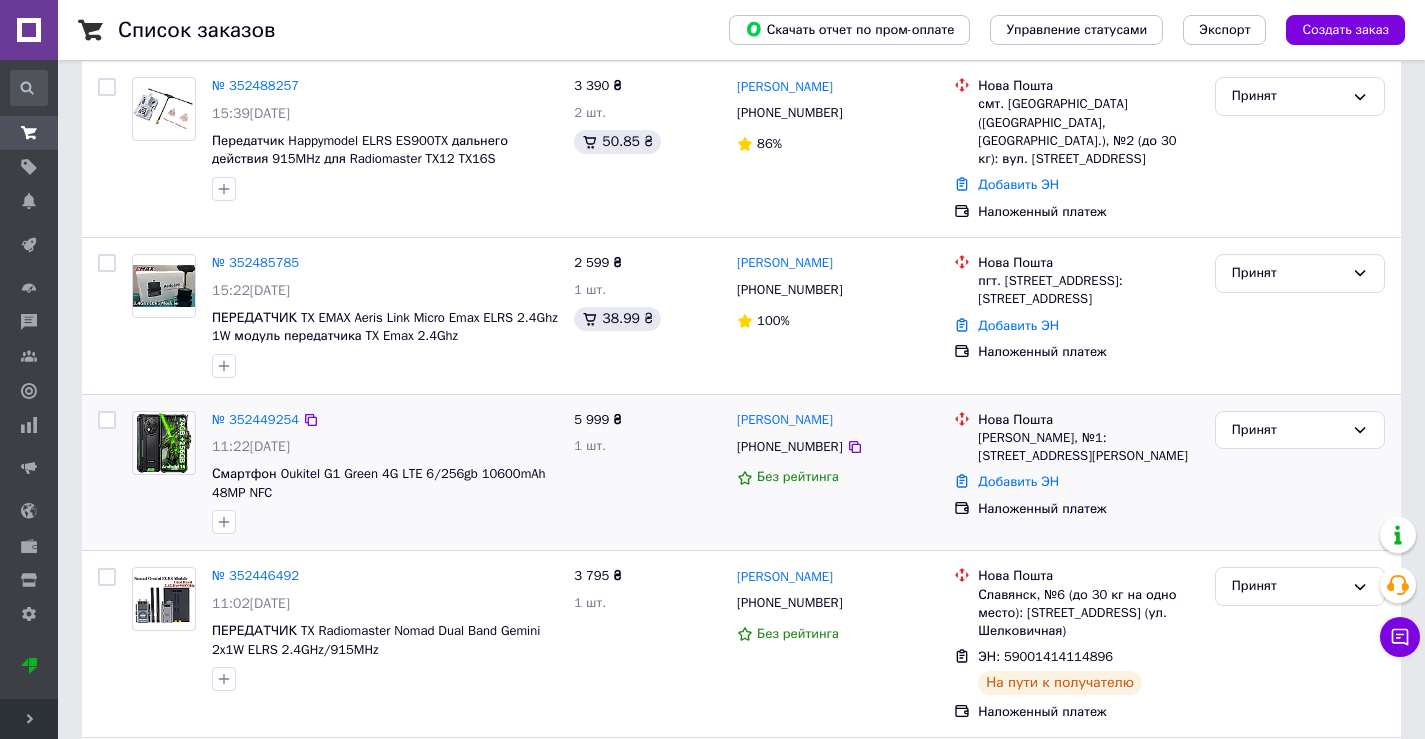 scroll, scrollTop: 384, scrollLeft: 0, axis: vertical 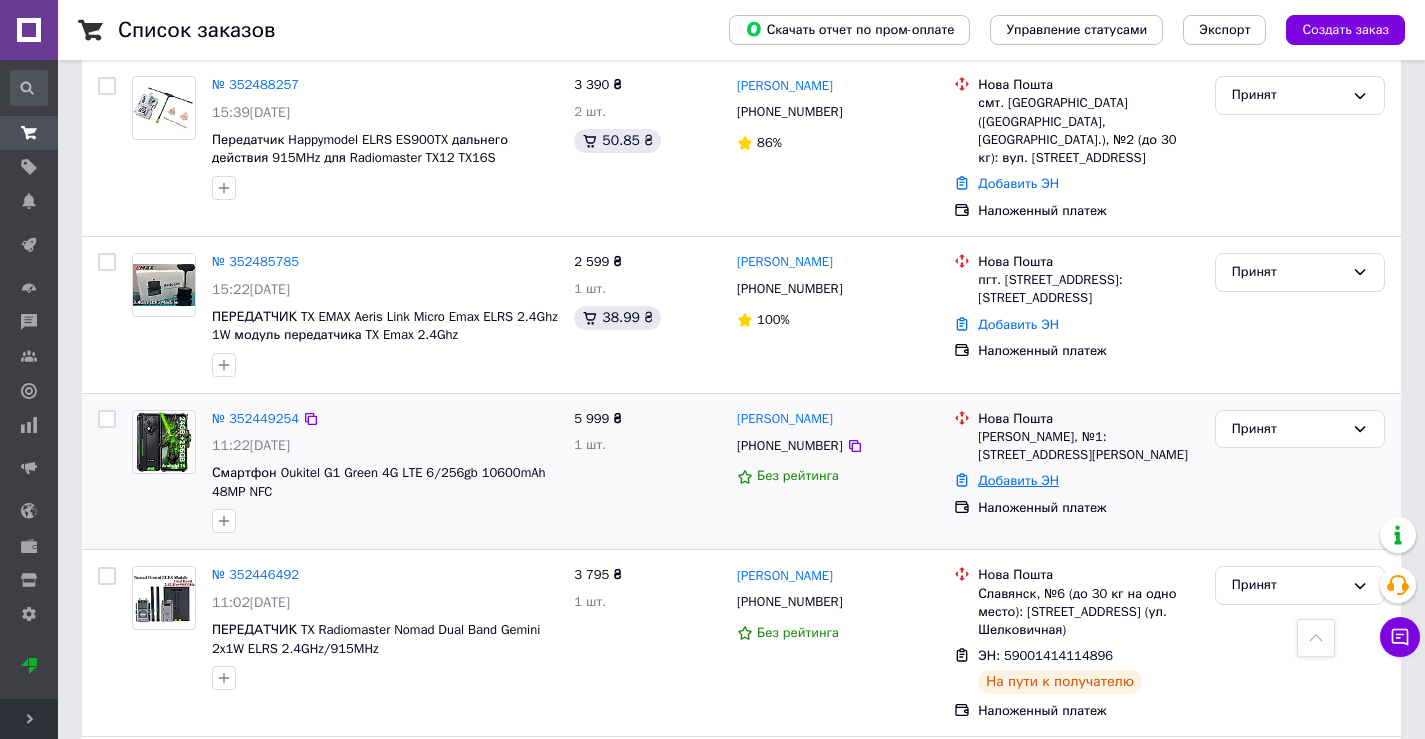 click on "Добавить ЭН" at bounding box center (1018, 480) 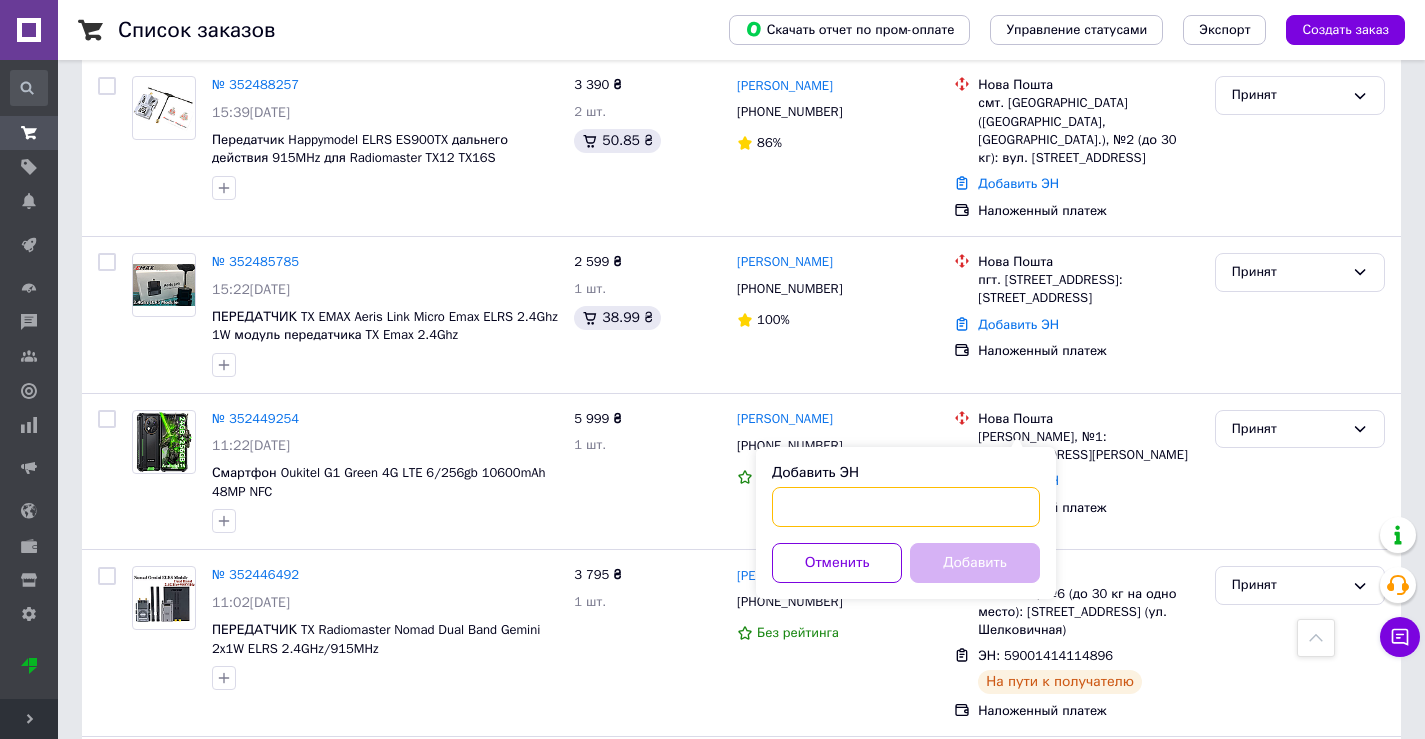 click on "Добавить ЭН" at bounding box center [906, 507] 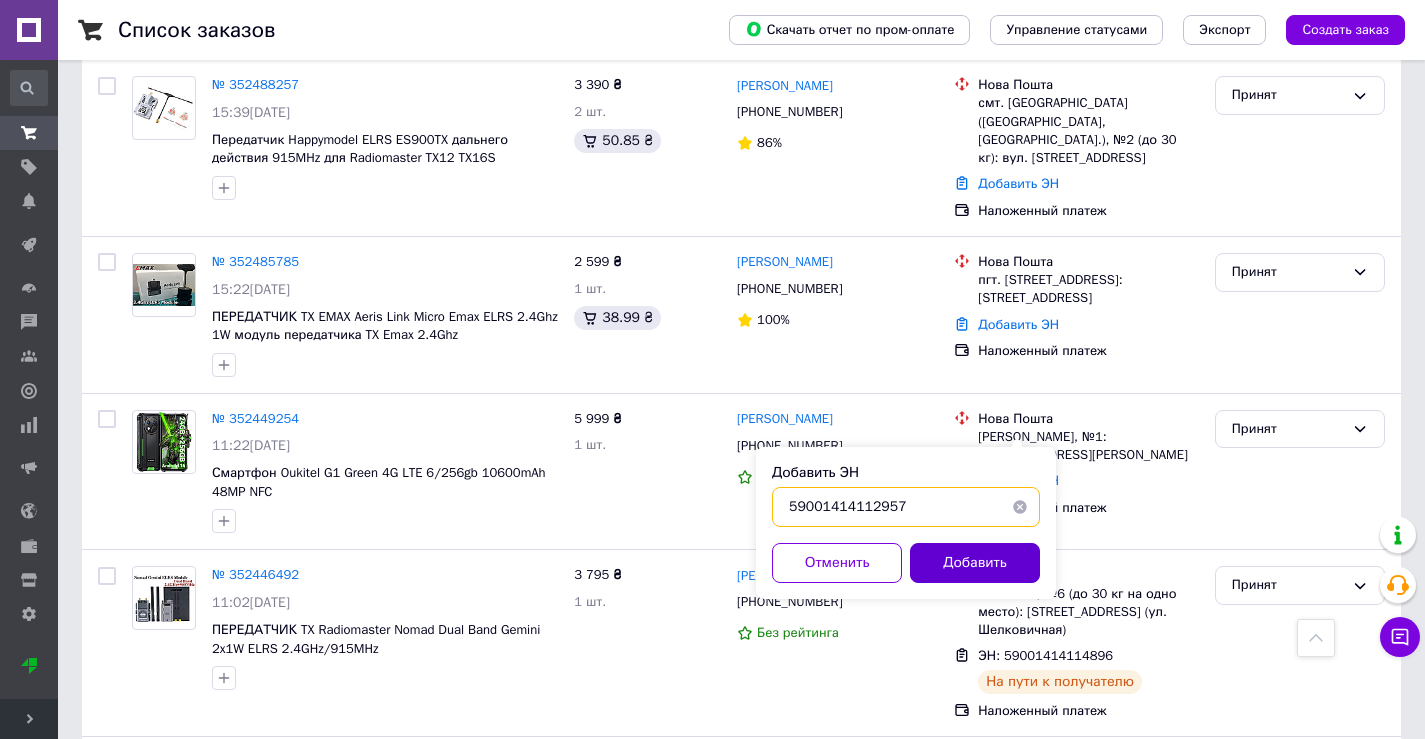 type on "59001414112957" 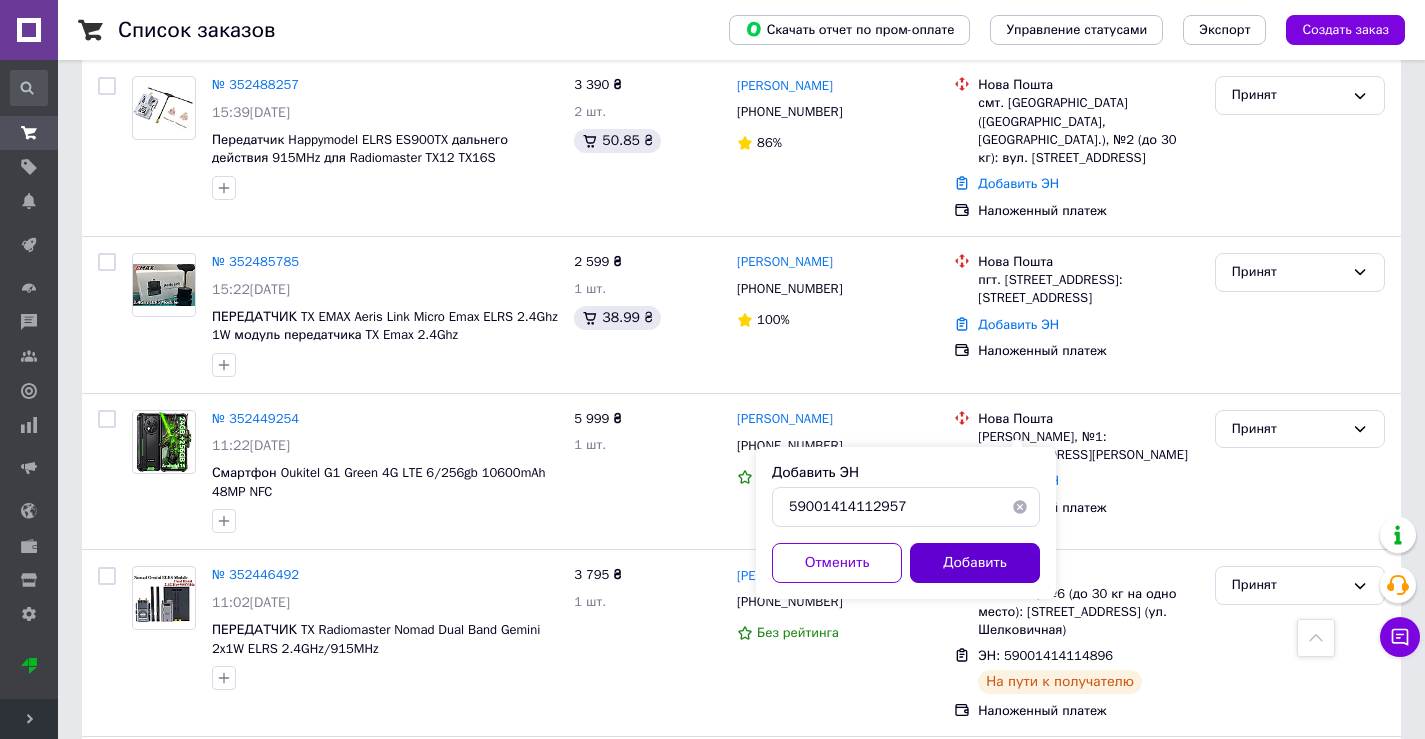 click on "Добавить" at bounding box center (975, 563) 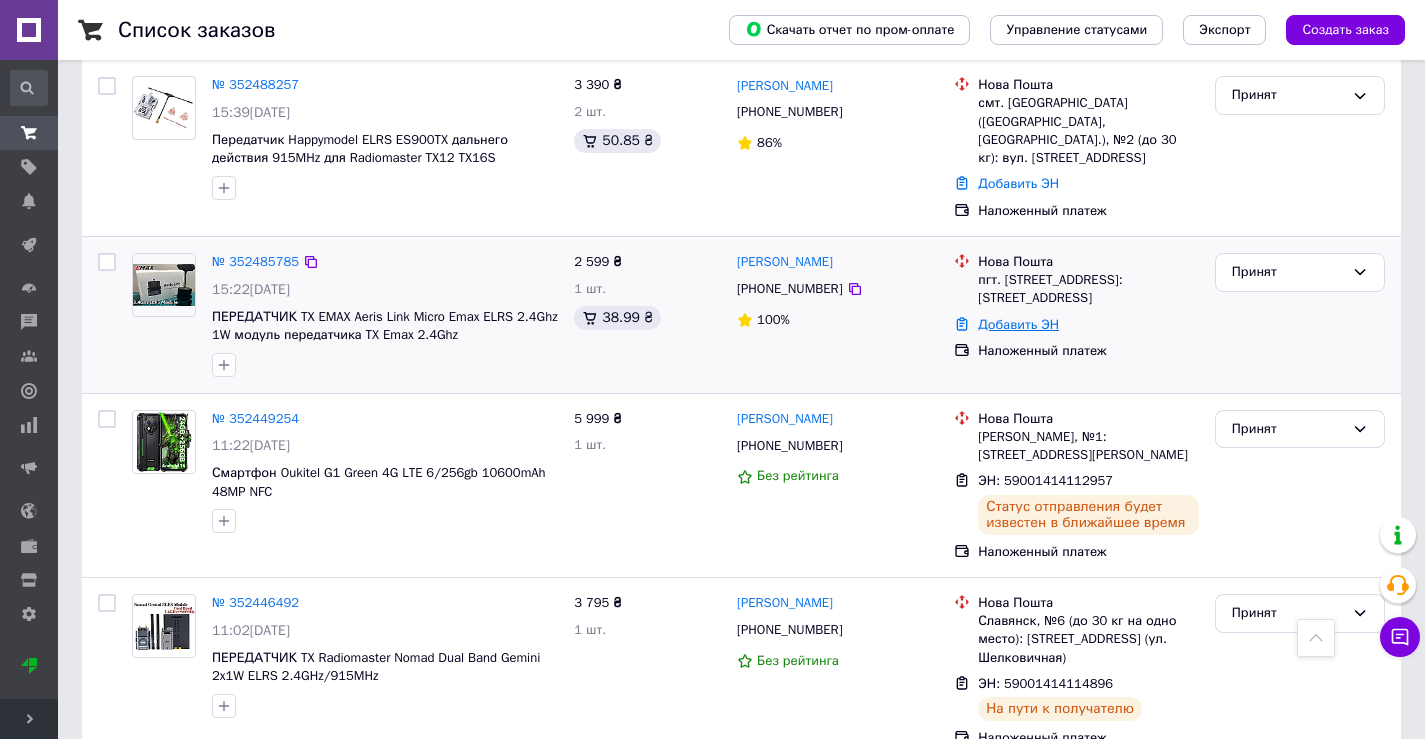 click on "Добавить ЭН" at bounding box center [1018, 324] 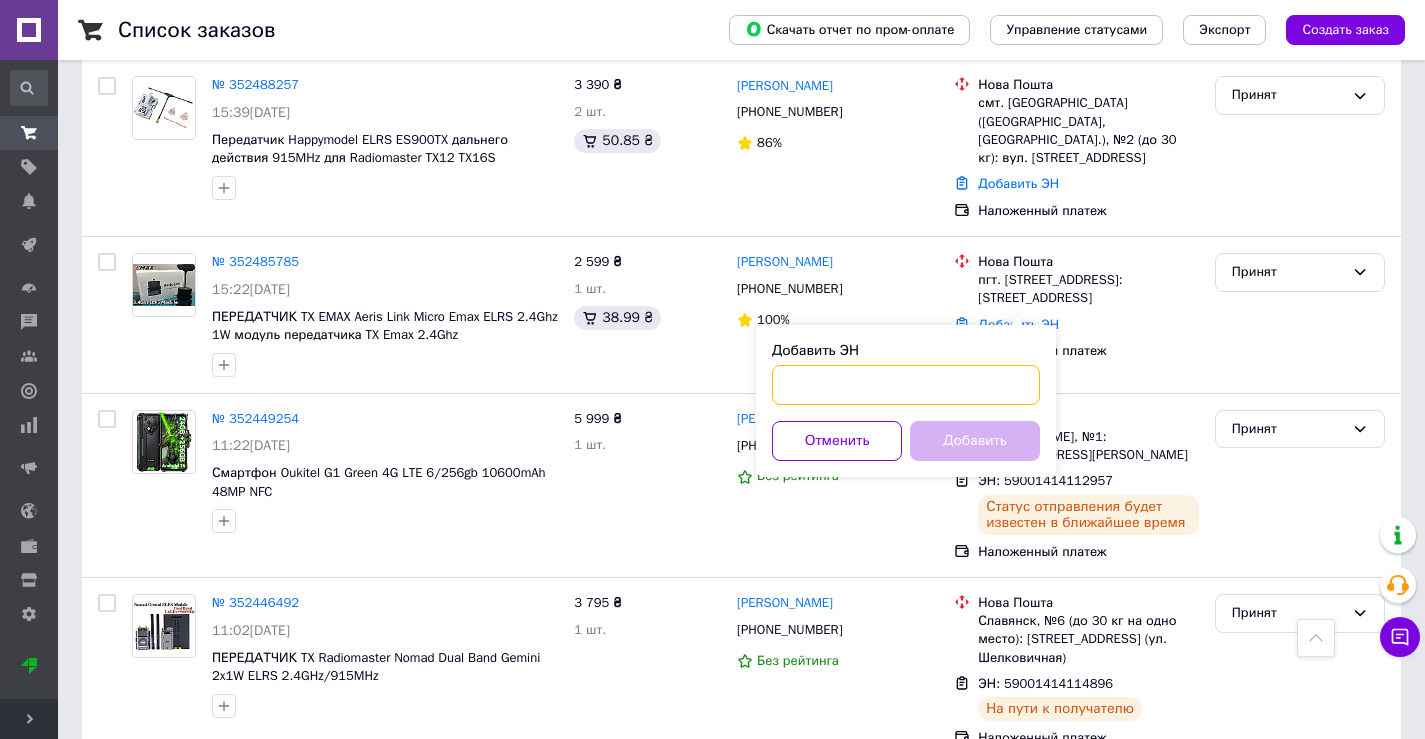 click on "Добавить ЭН" at bounding box center (906, 385) 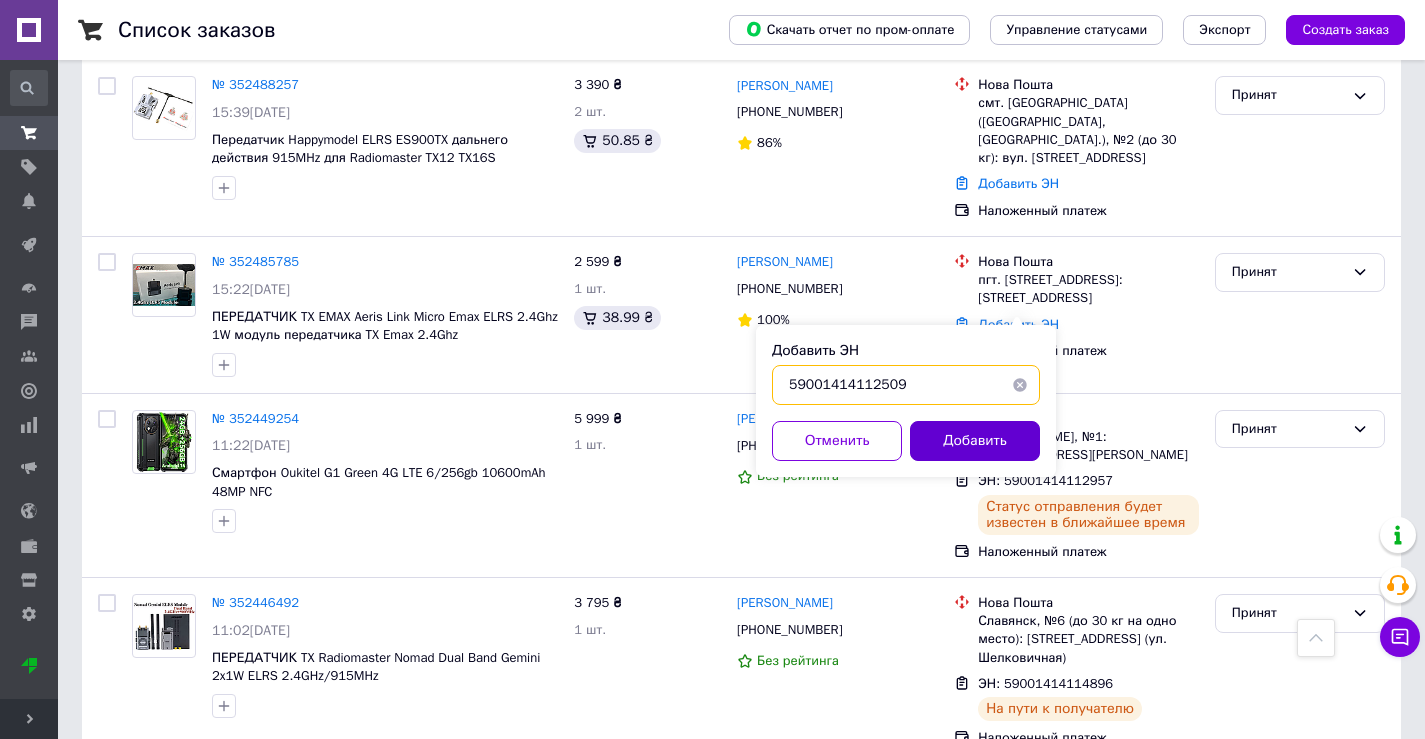 type on "59001414112509" 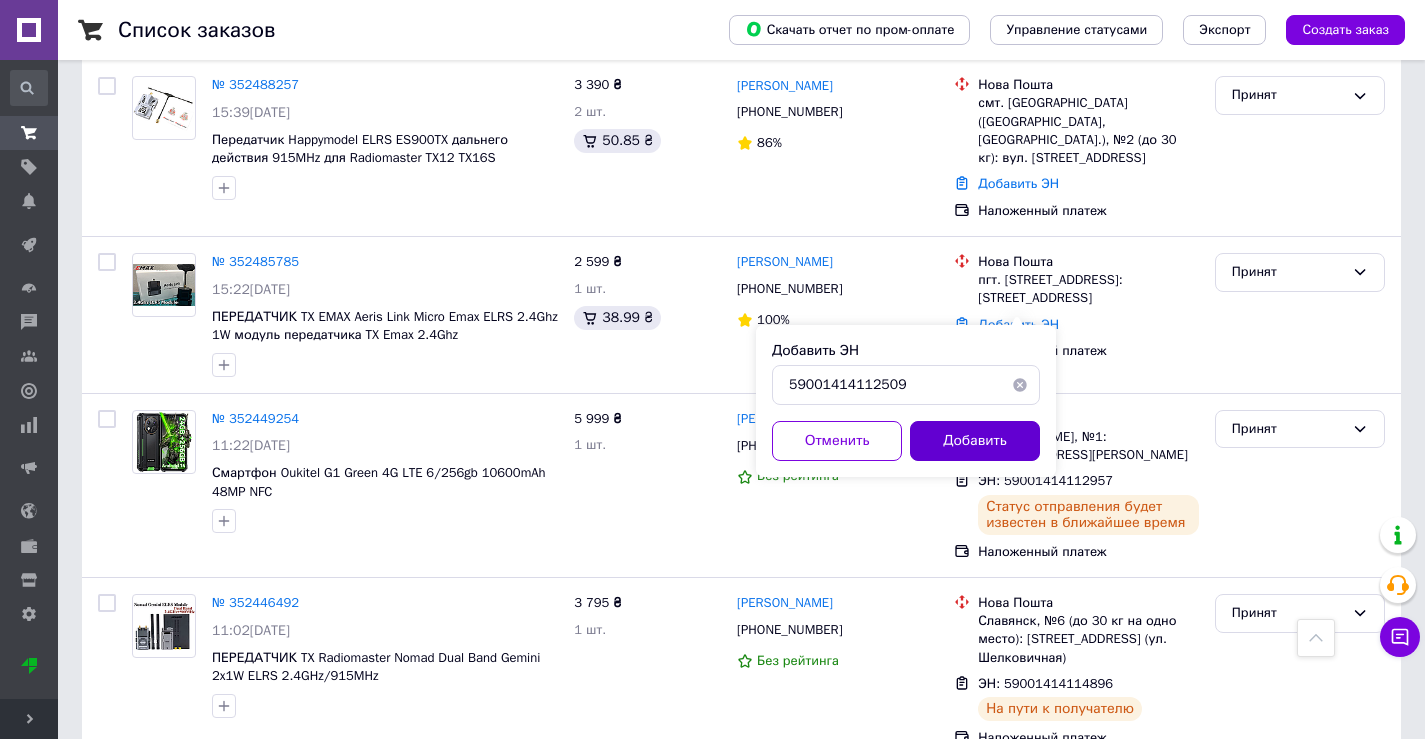 click on "Добавить" at bounding box center (975, 441) 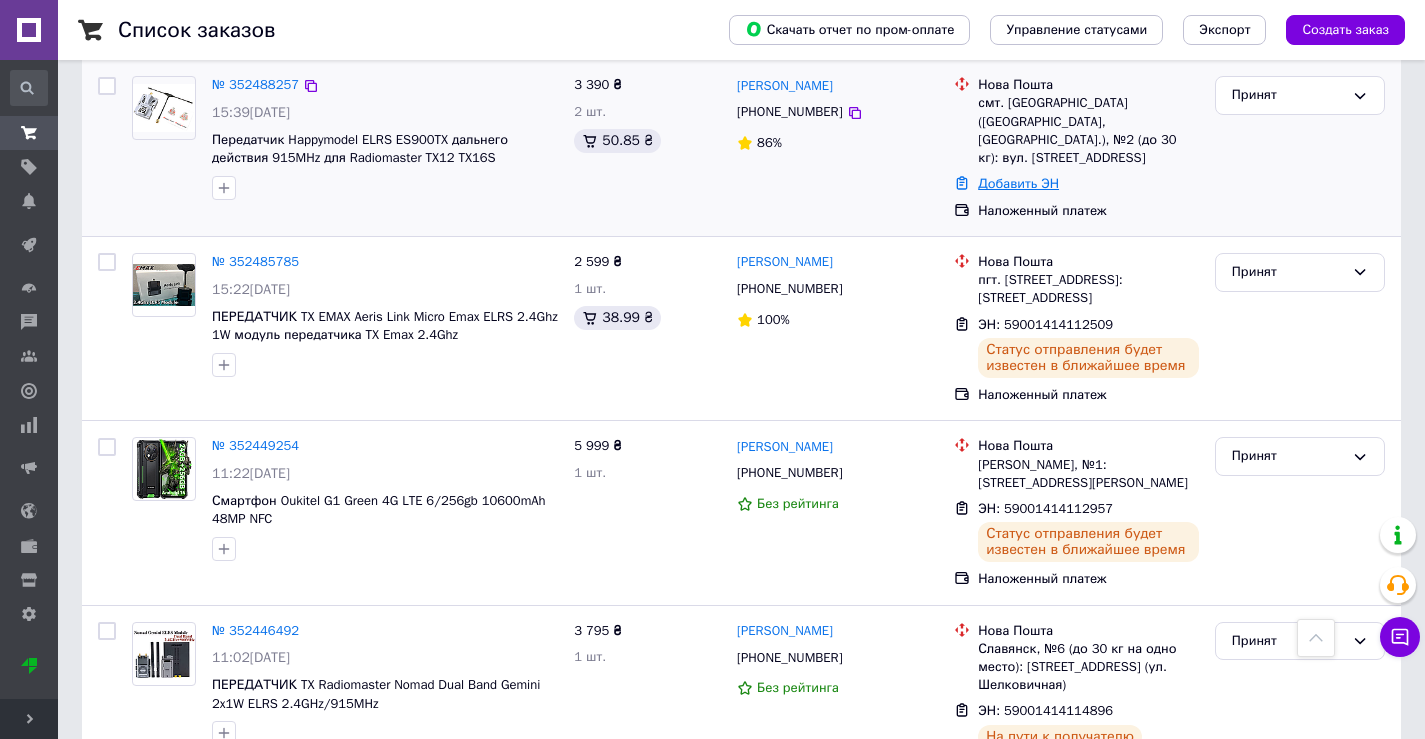 click on "Добавить ЭН" at bounding box center (1018, 183) 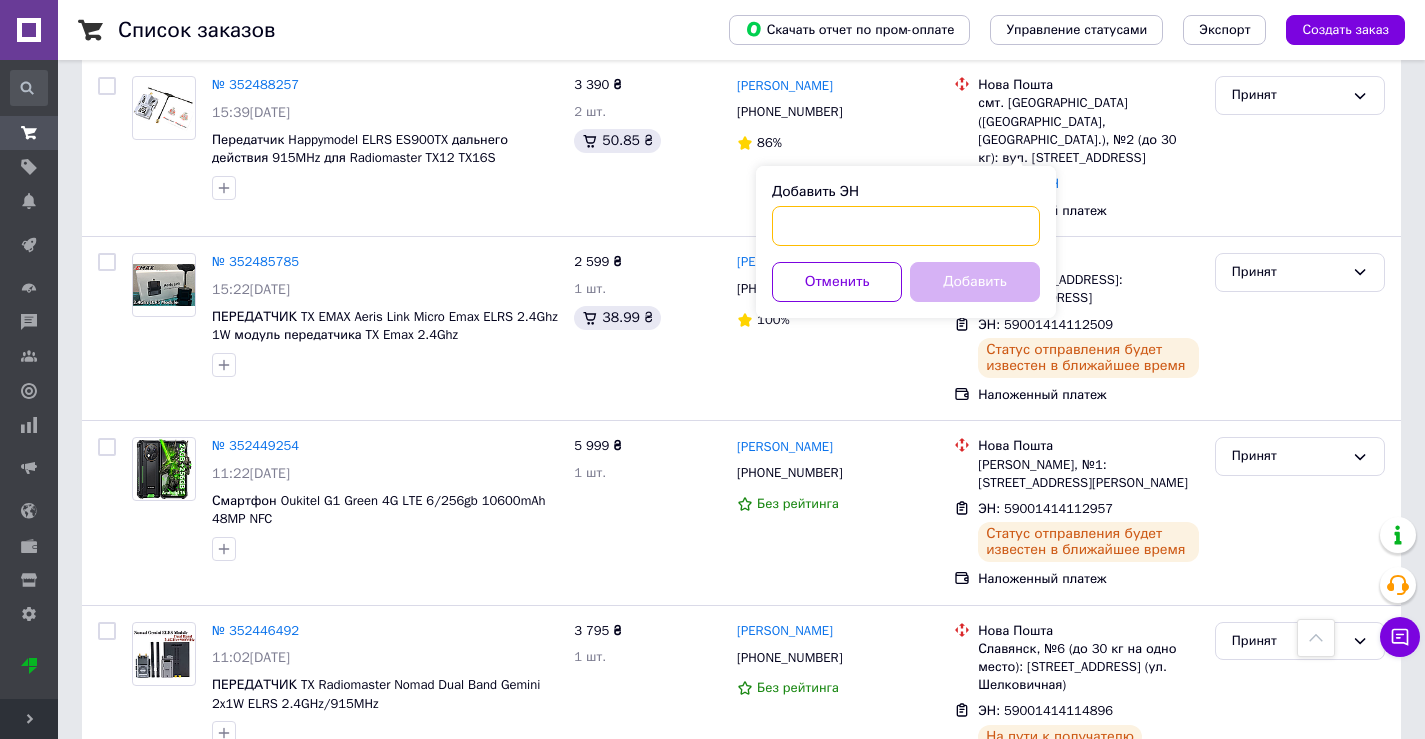 click on "Добавить ЭН" at bounding box center [906, 226] 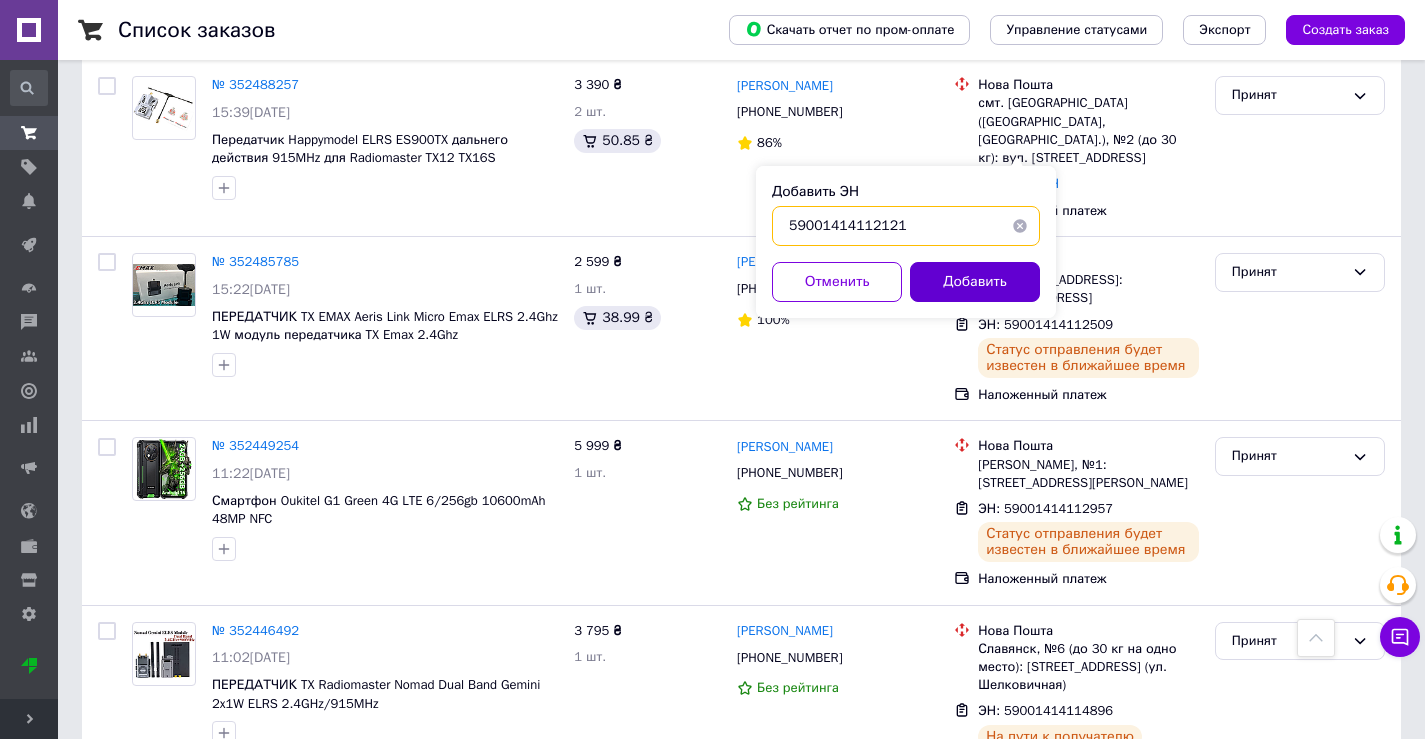 type on "59001414112121" 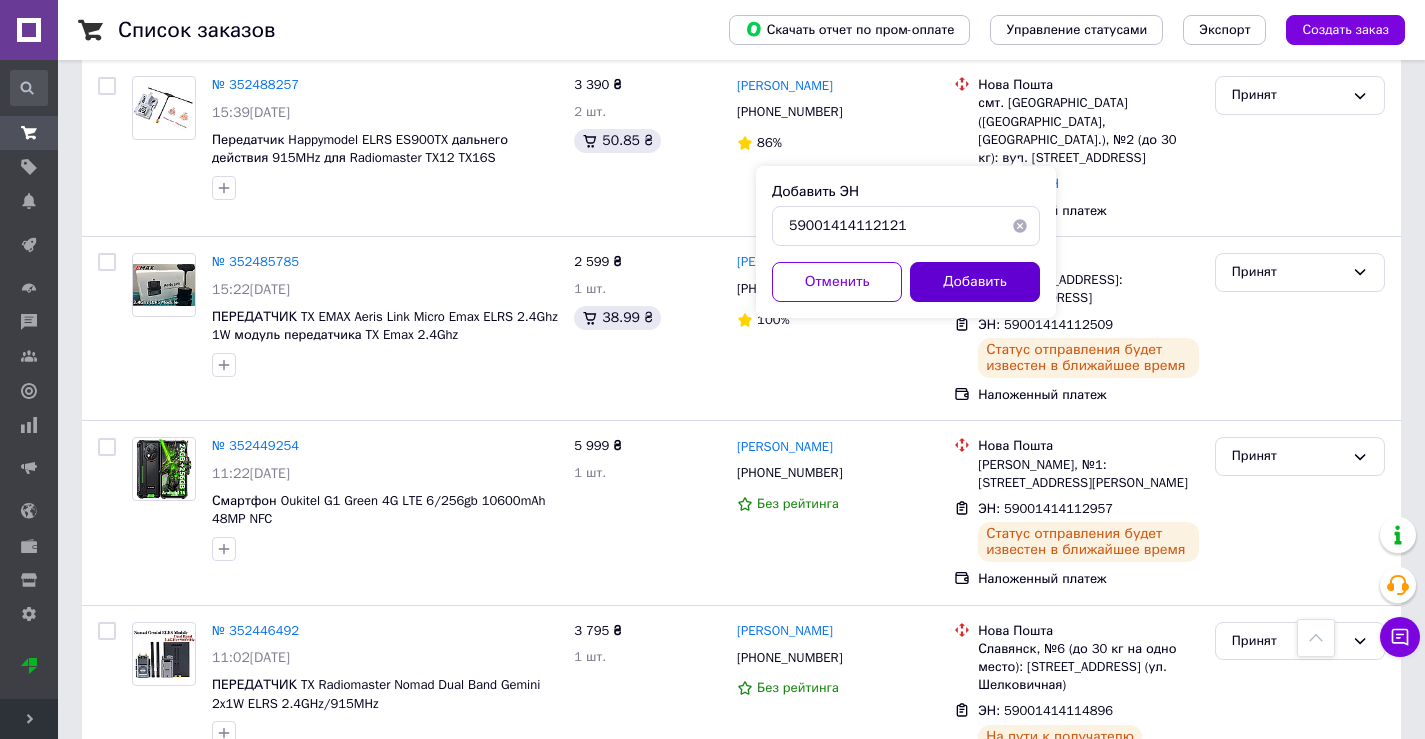 click on "Добавить" at bounding box center (975, 282) 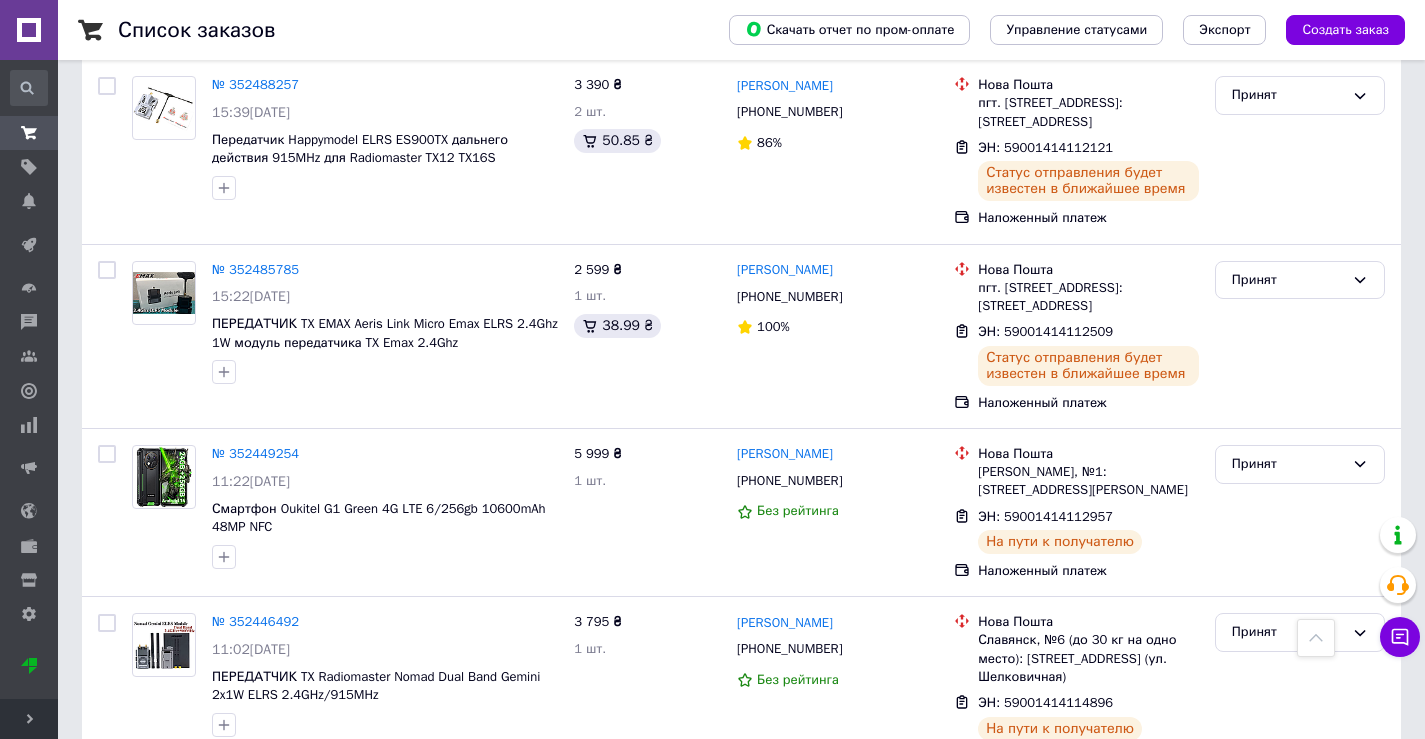 click on "Развернуть" at bounding box center [29, 719] 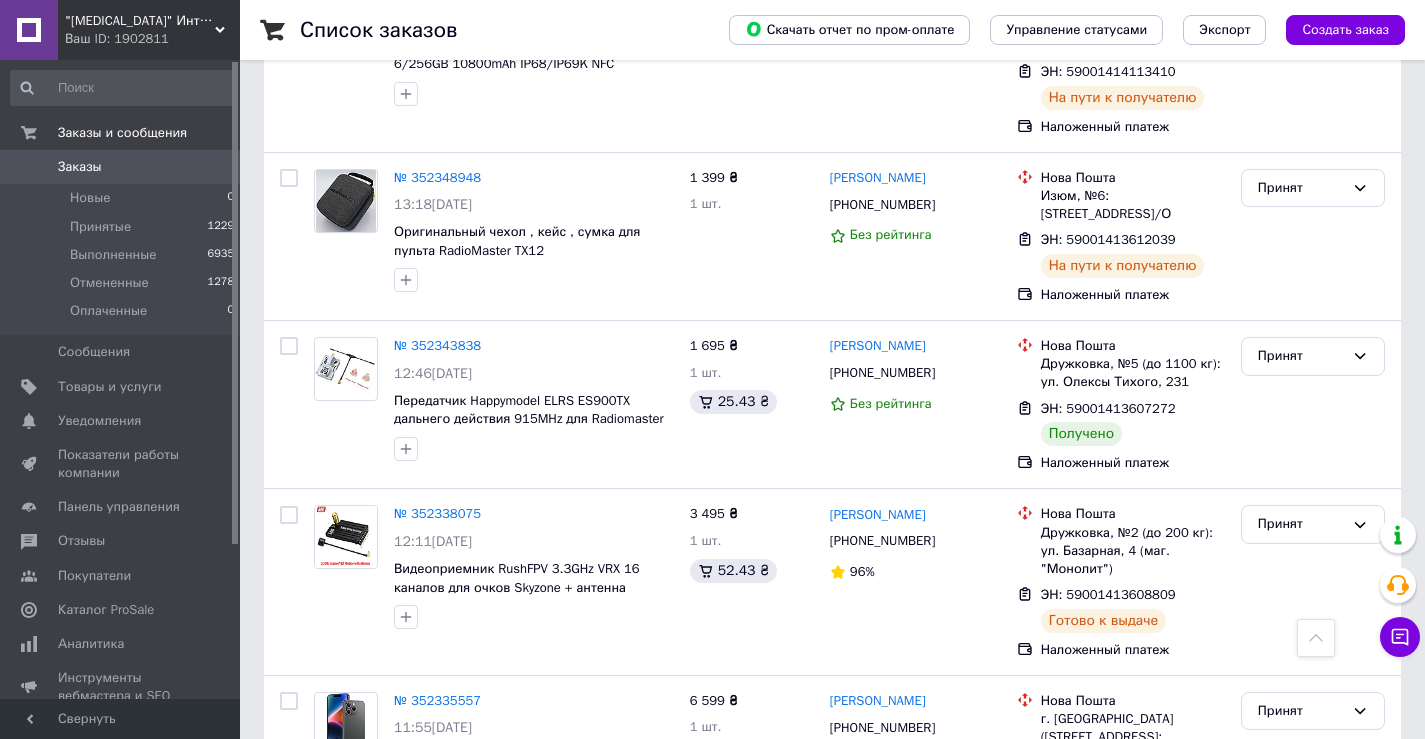 scroll, scrollTop: 2100, scrollLeft: 0, axis: vertical 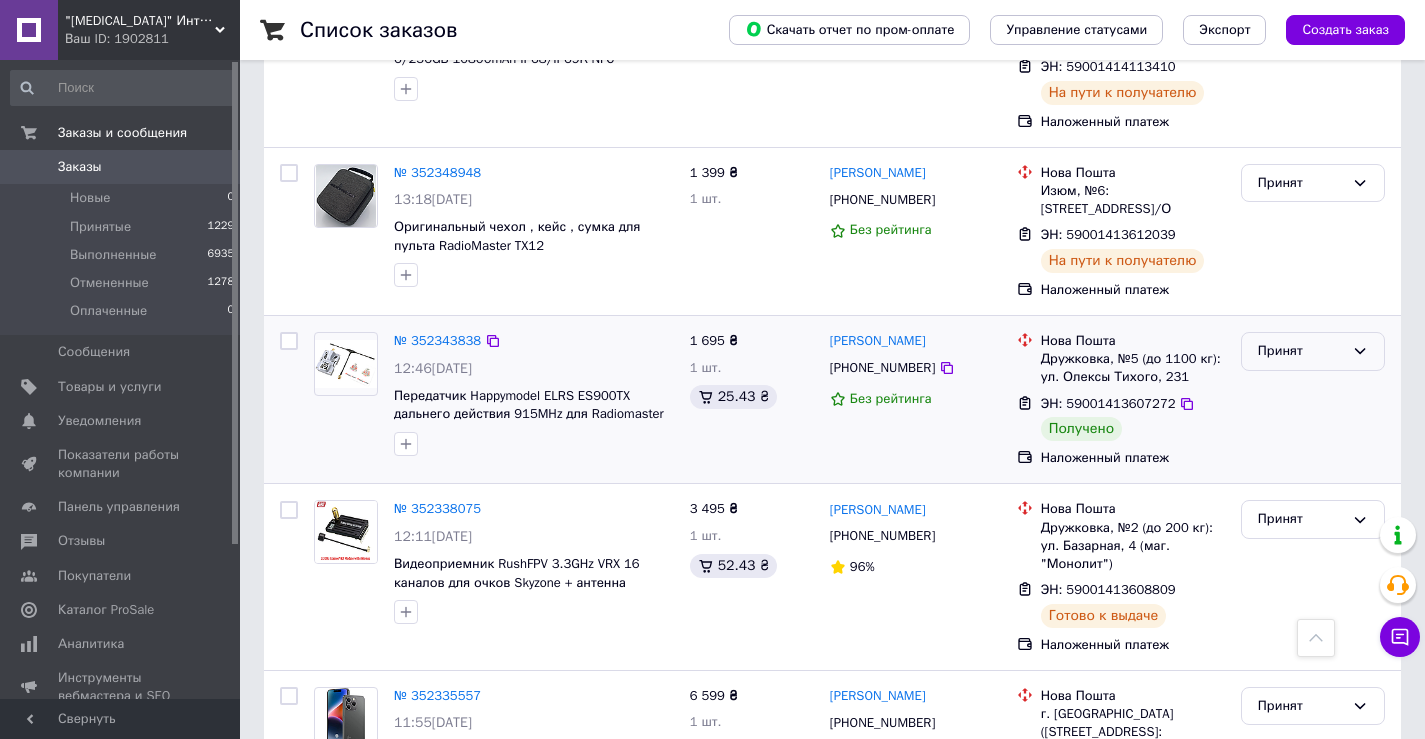 click on "Принят" at bounding box center [1301, 351] 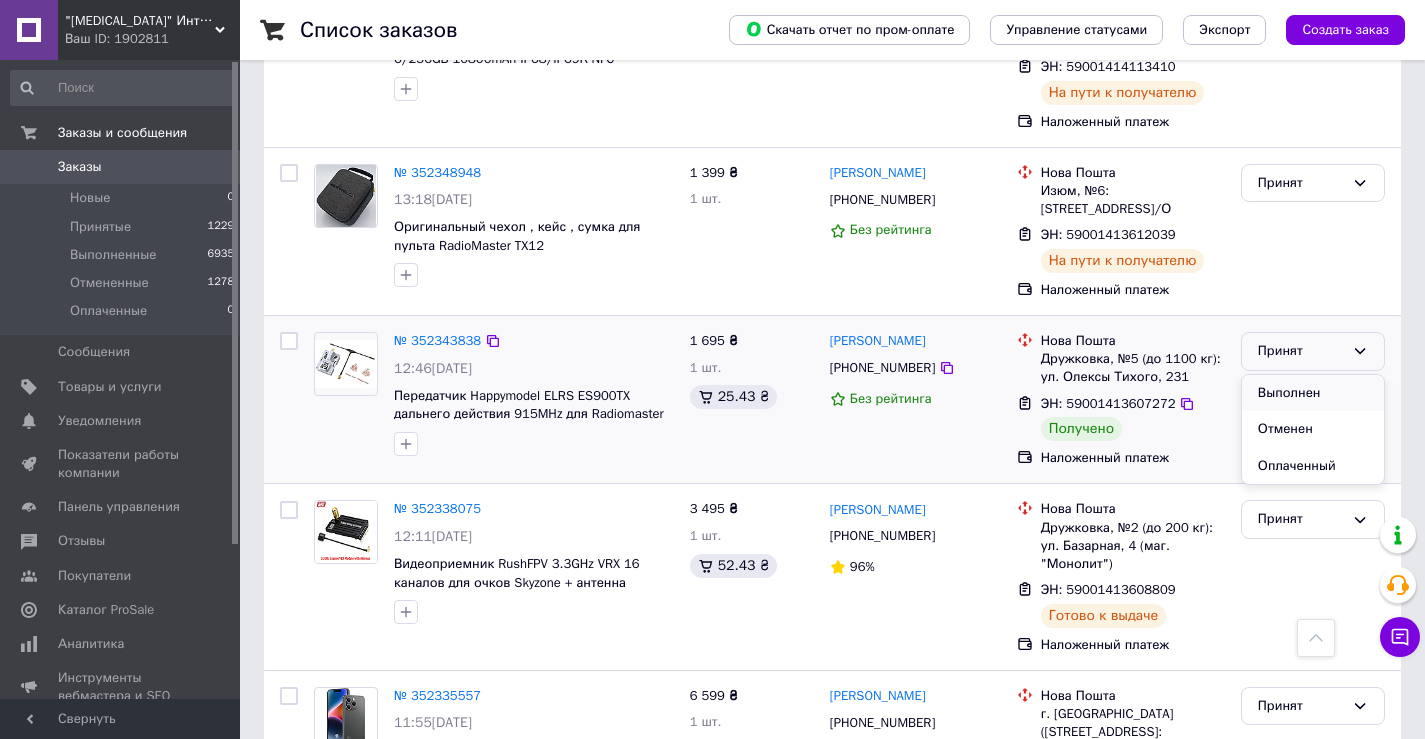 click on "Выполнен" at bounding box center [1313, 393] 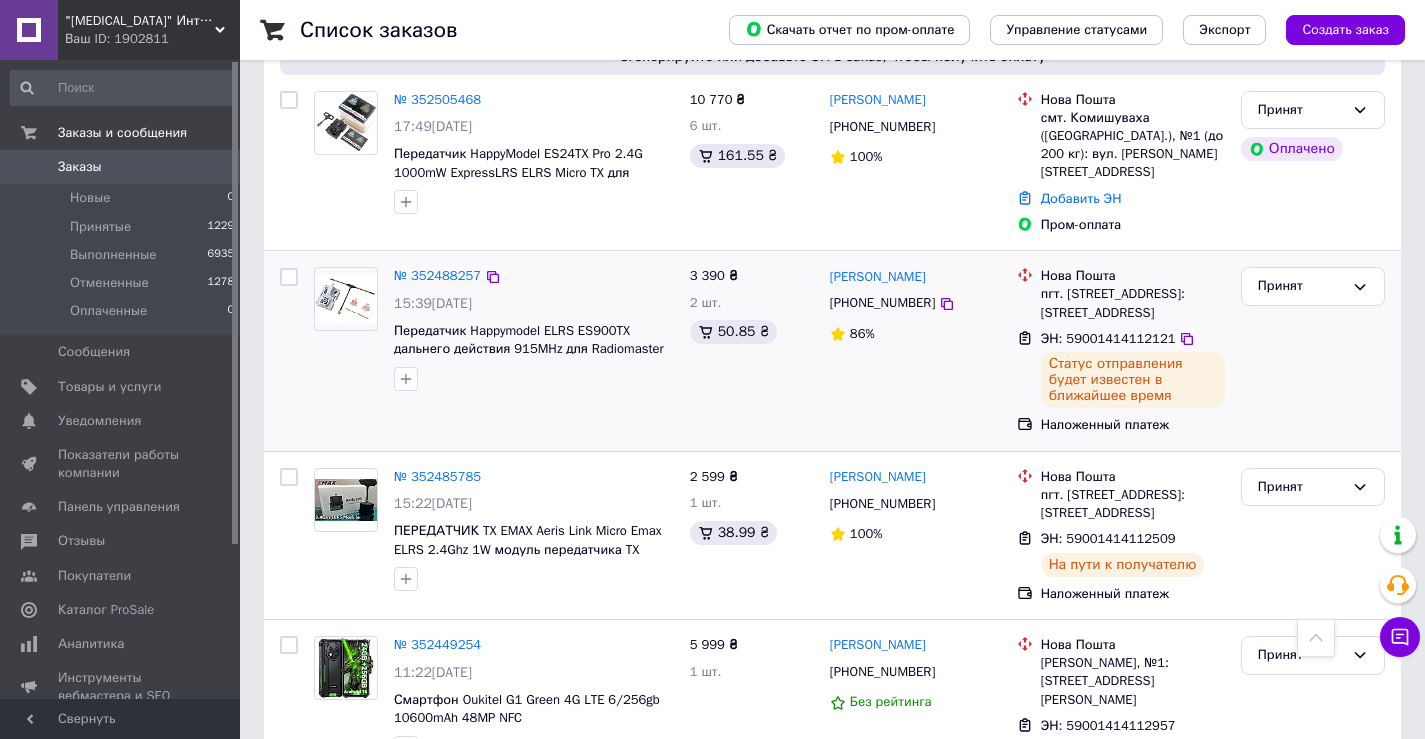 scroll, scrollTop: 0, scrollLeft: 0, axis: both 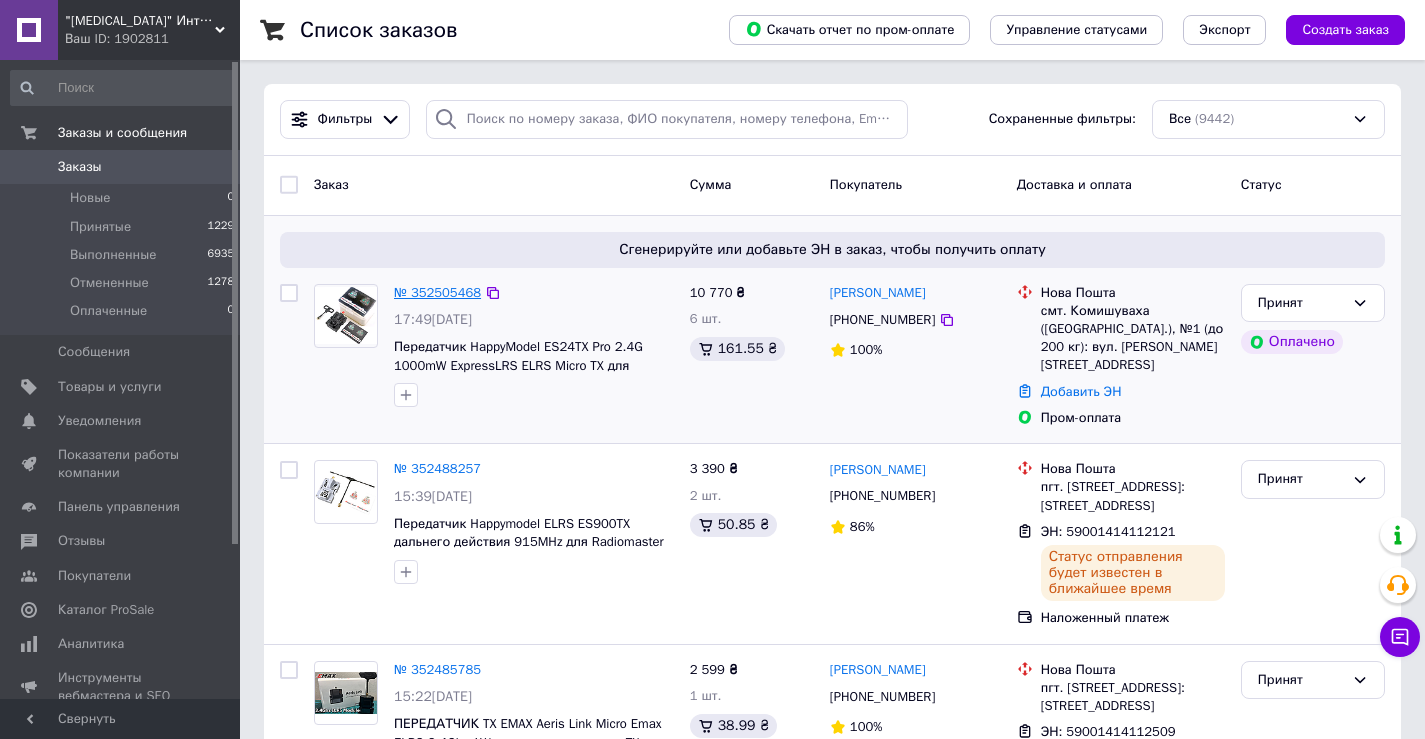 click on "№ 352505468" at bounding box center (437, 292) 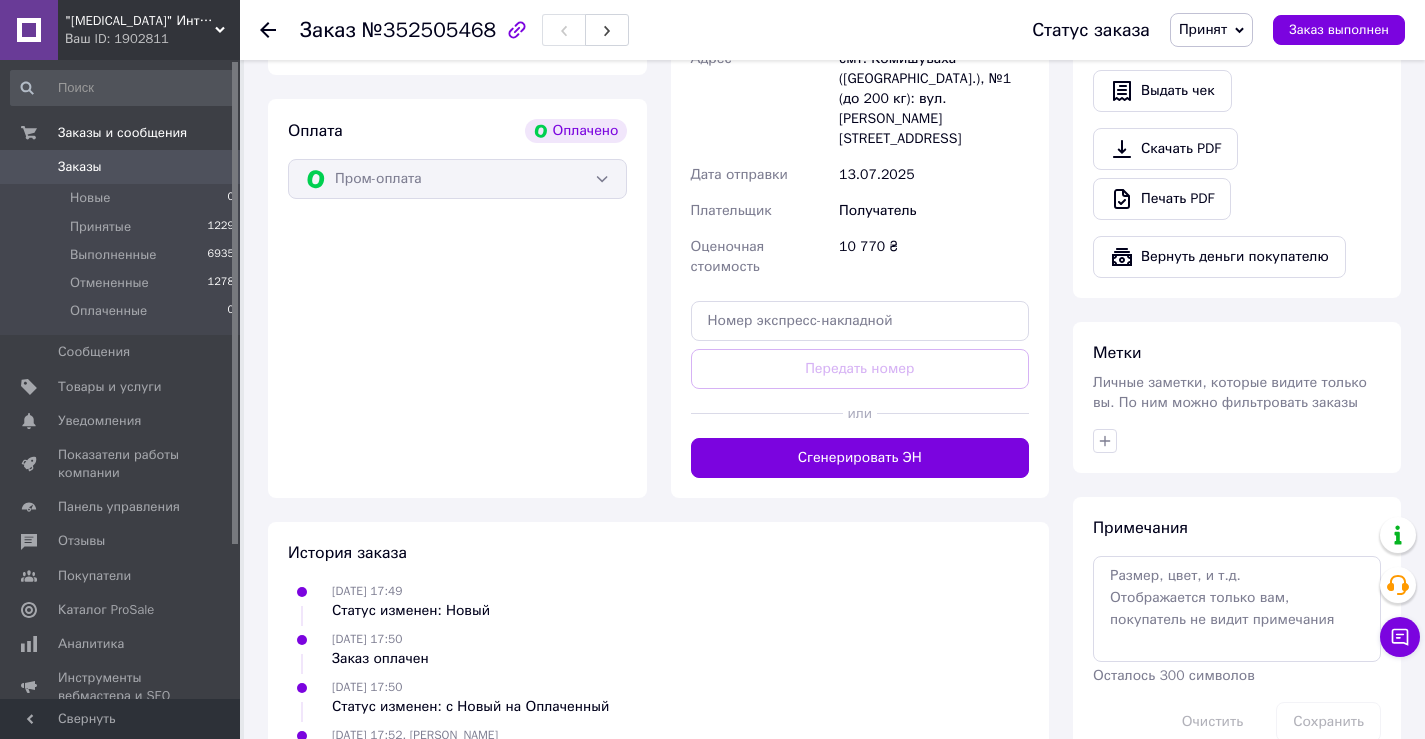 scroll, scrollTop: 783, scrollLeft: 0, axis: vertical 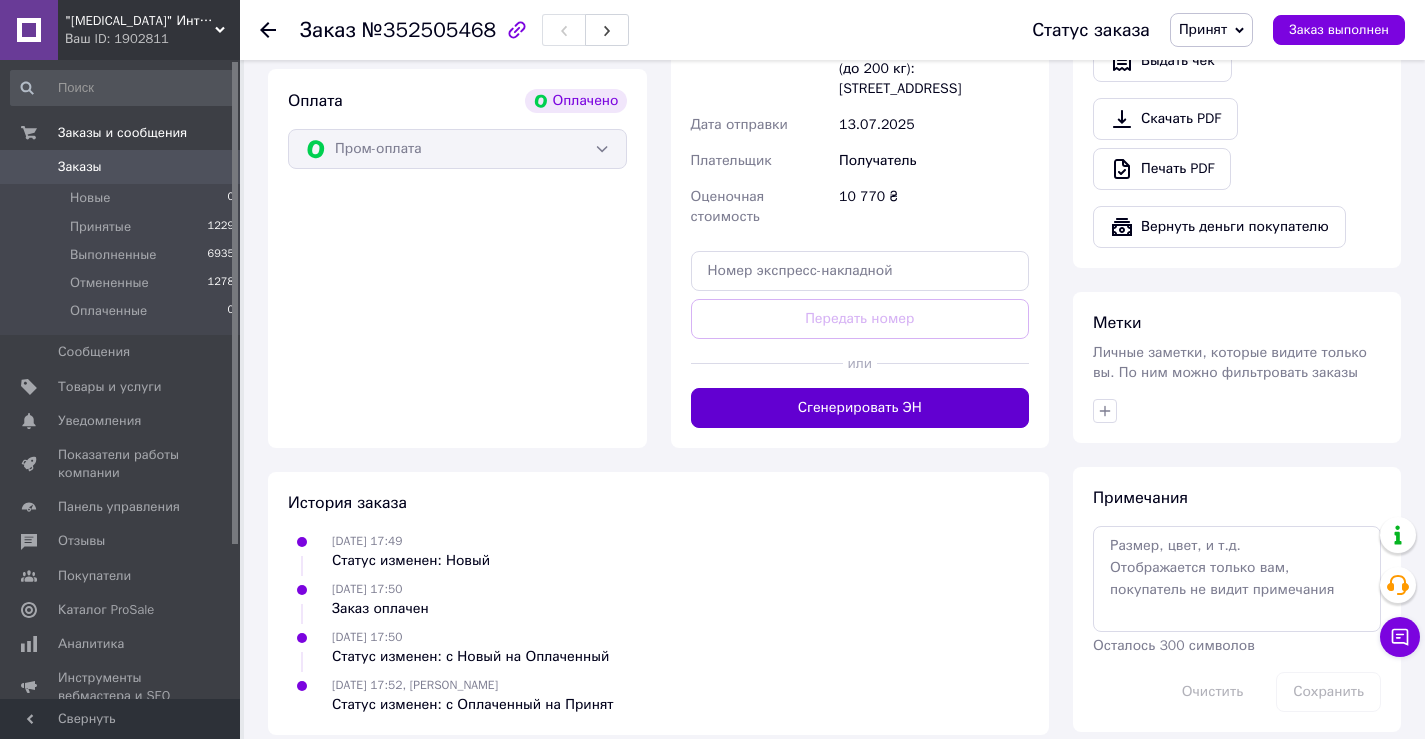 click on "Сгенерировать ЭН" at bounding box center (860, 408) 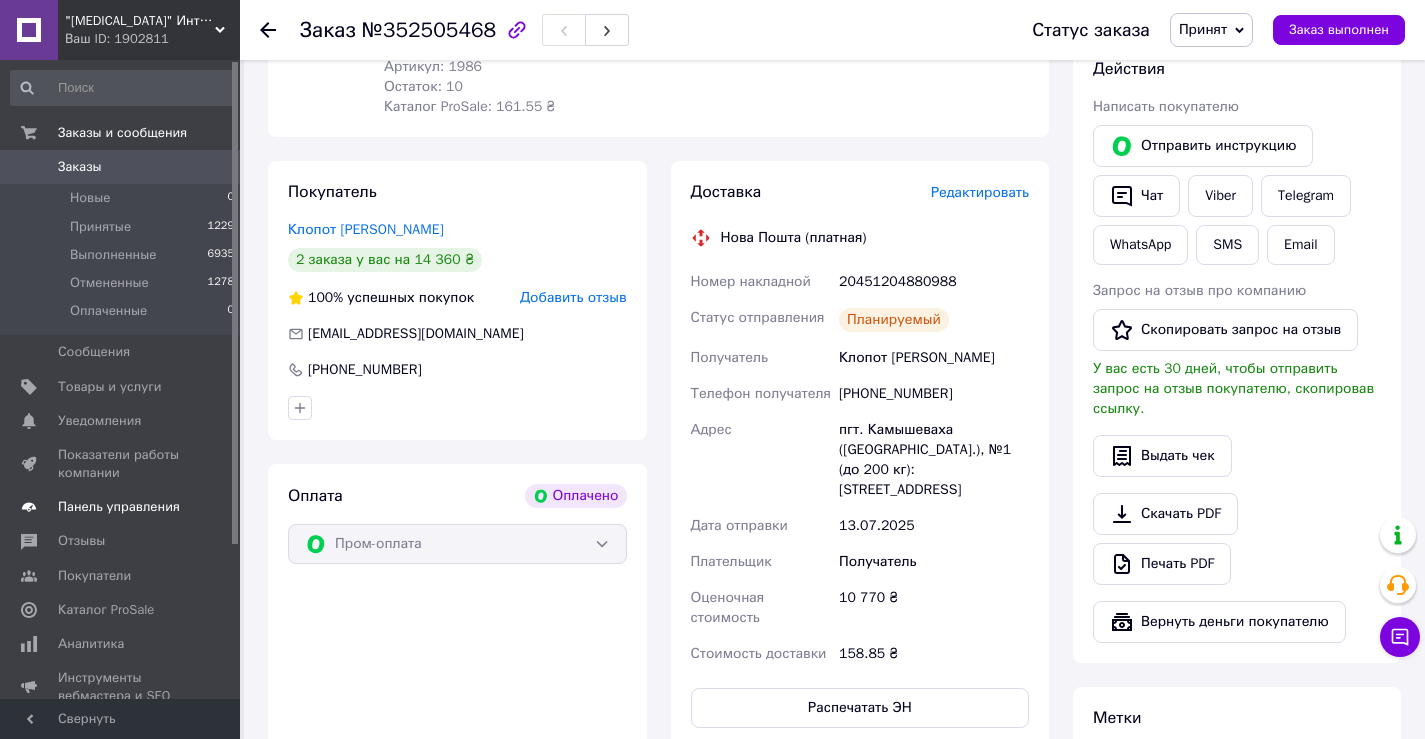 scroll, scrollTop: 380, scrollLeft: 0, axis: vertical 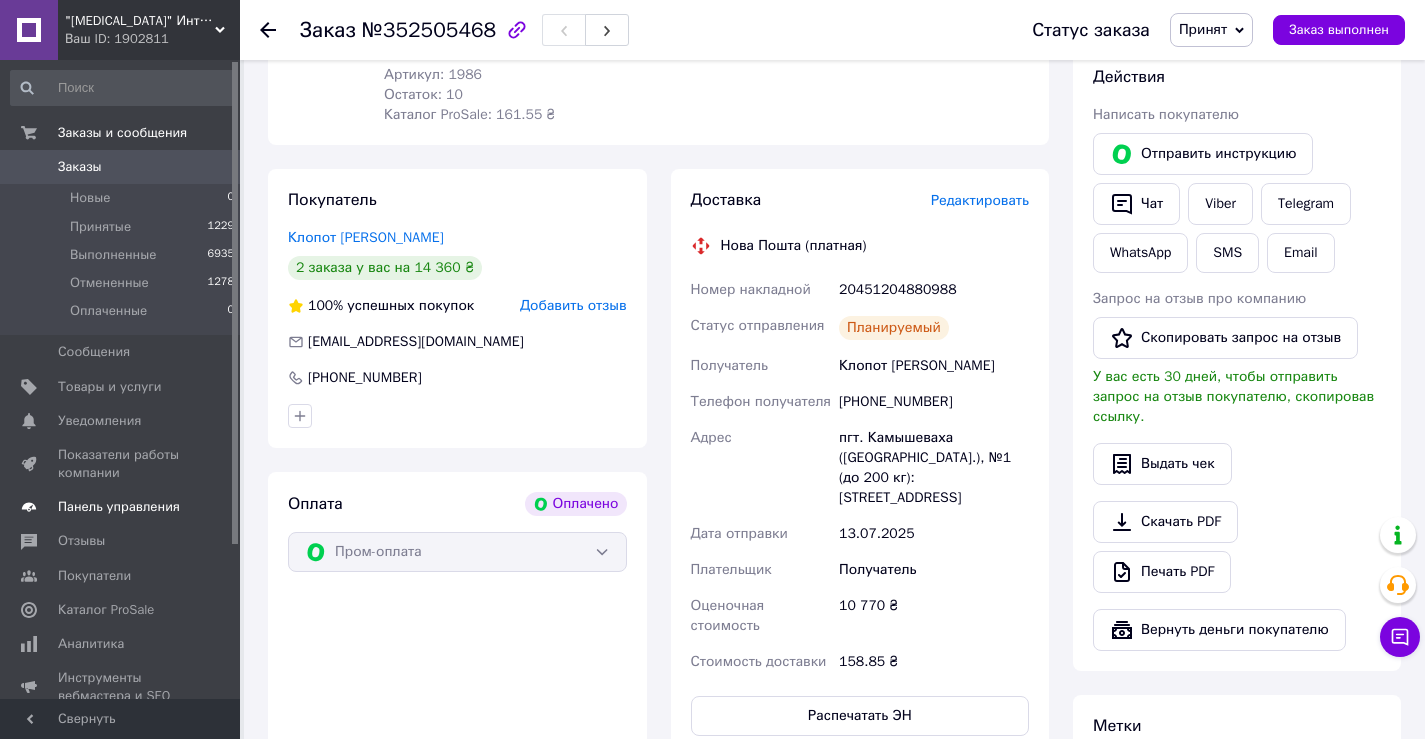 click on "Панель управления" at bounding box center [119, 507] 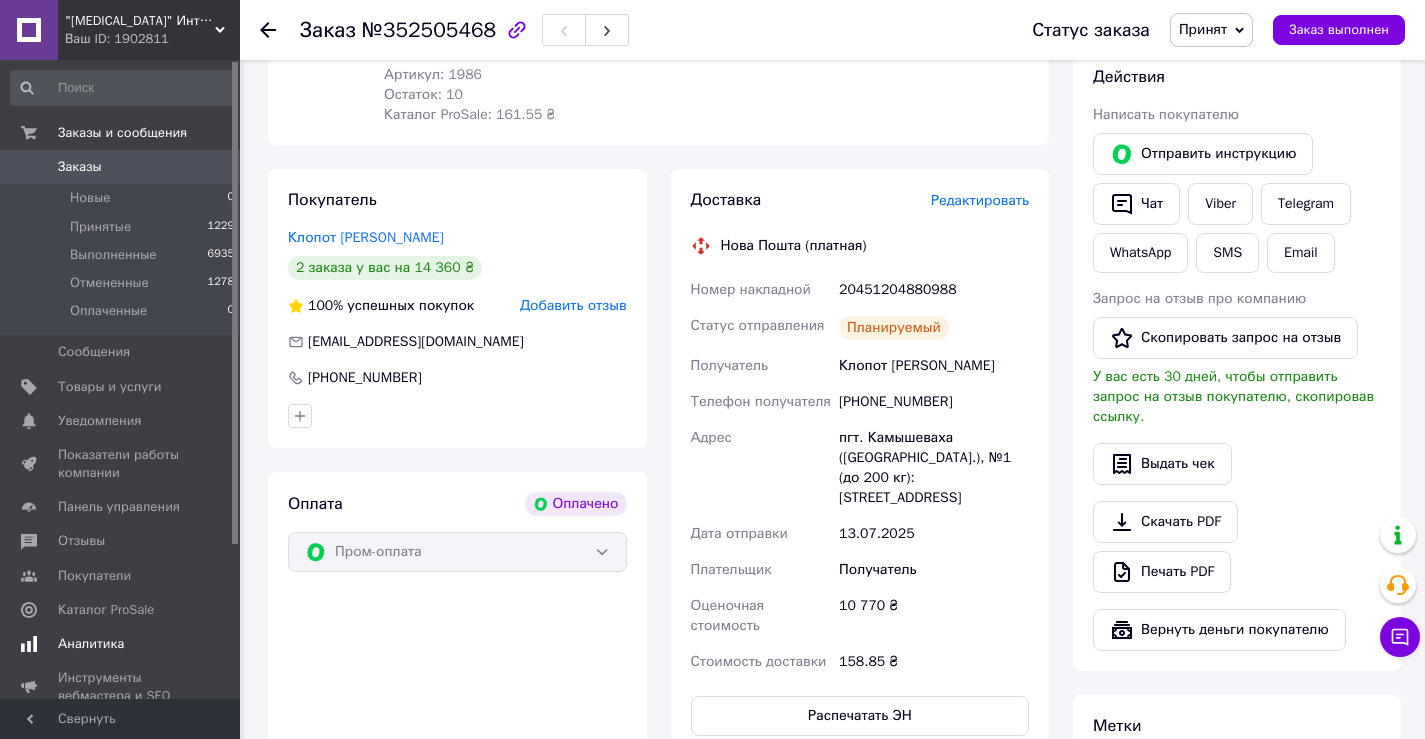 scroll, scrollTop: 0, scrollLeft: 0, axis: both 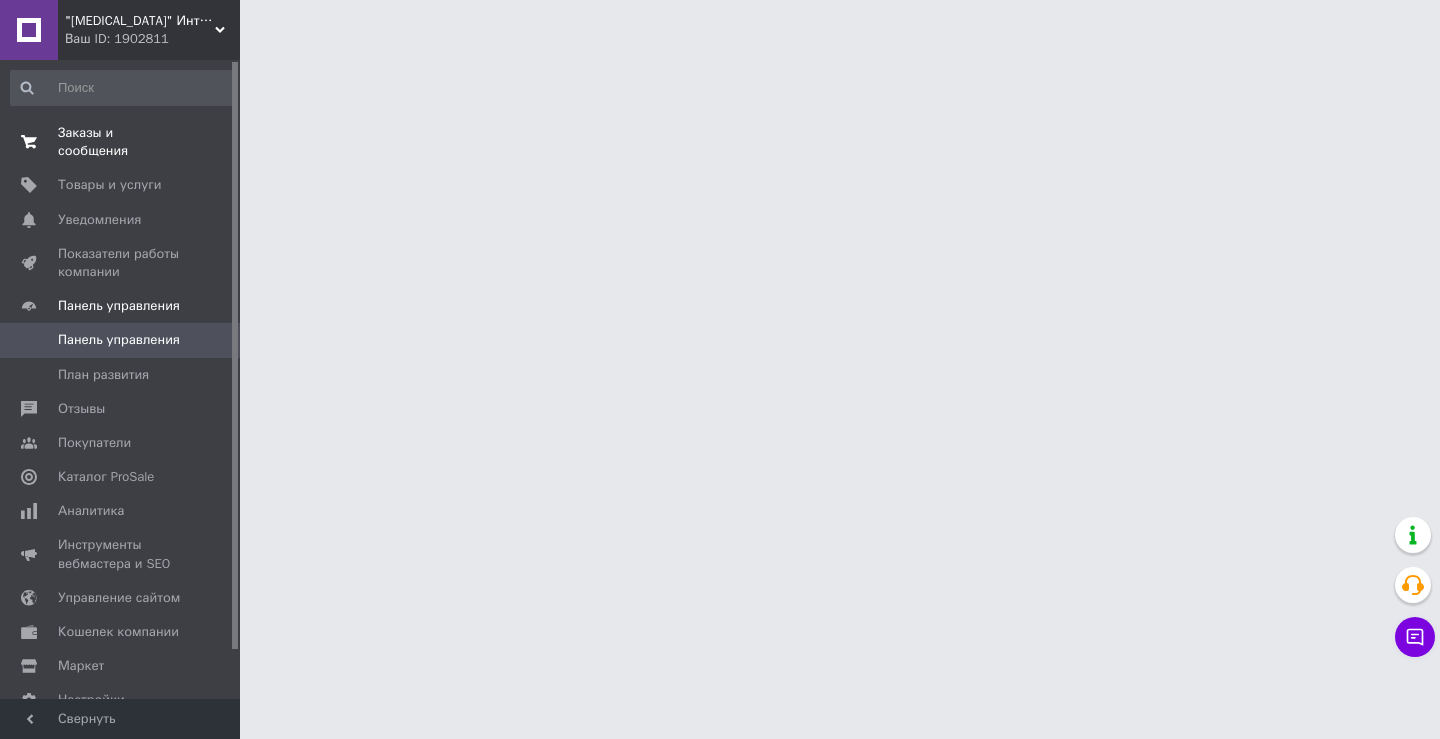 click on "Заказы и сообщения" at bounding box center [121, 142] 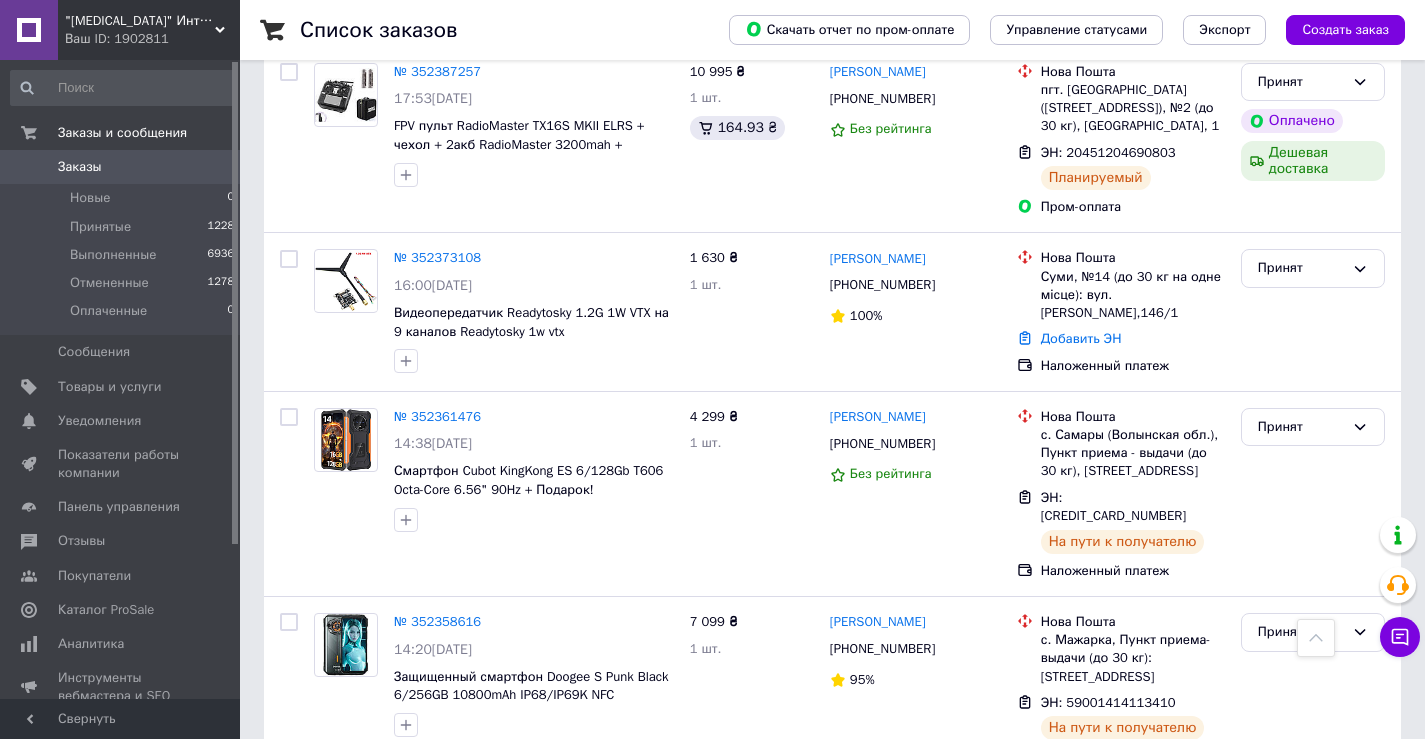 scroll, scrollTop: 1500, scrollLeft: 0, axis: vertical 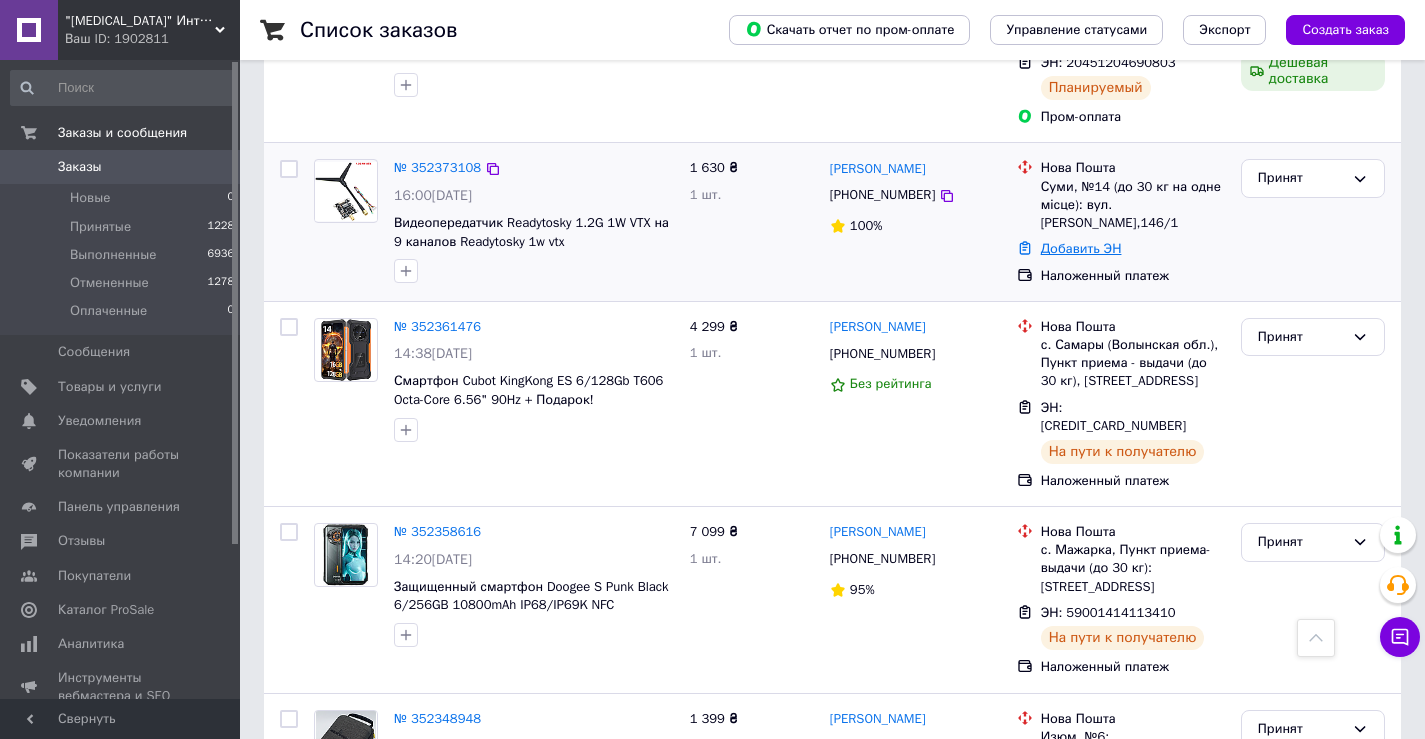 click on "Добавить ЭН" at bounding box center (1081, 248) 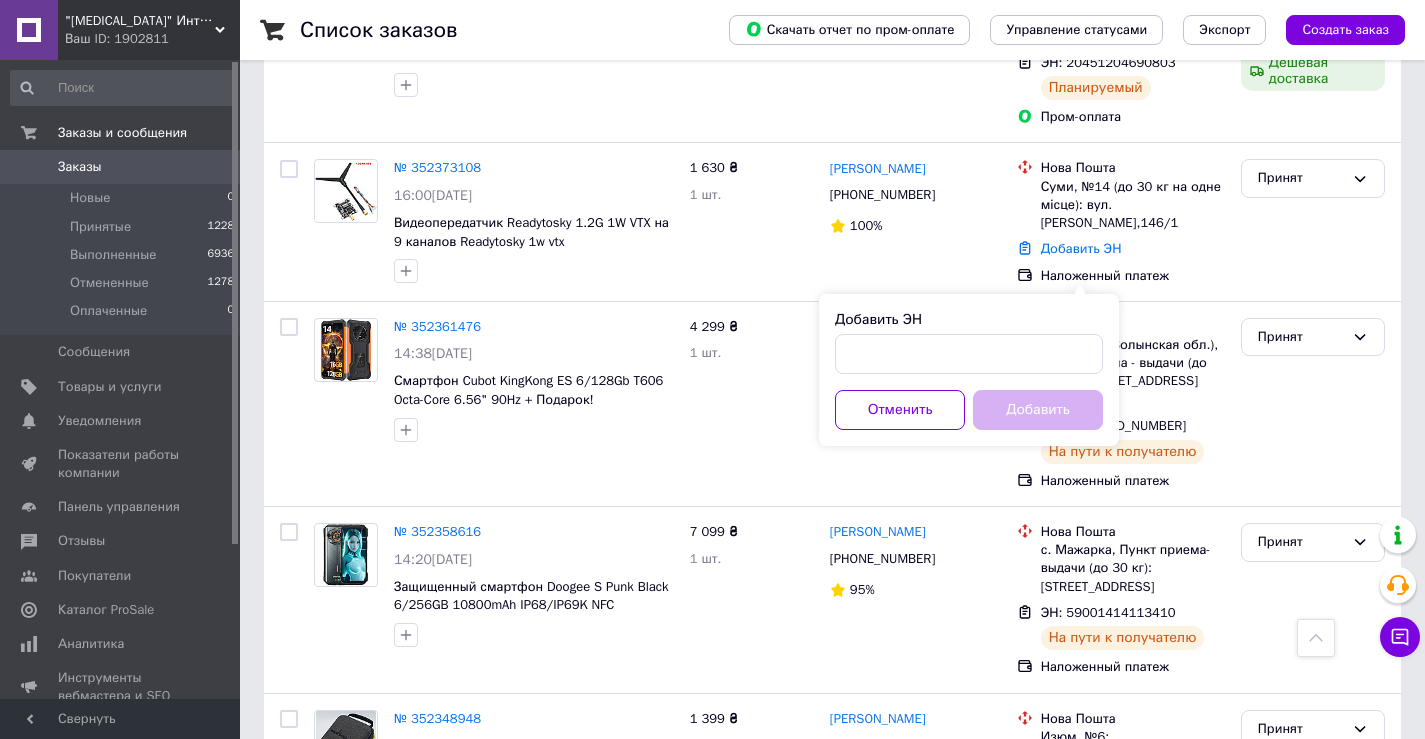click on "Добавить ЭН Отменить Добавить" at bounding box center [969, 370] 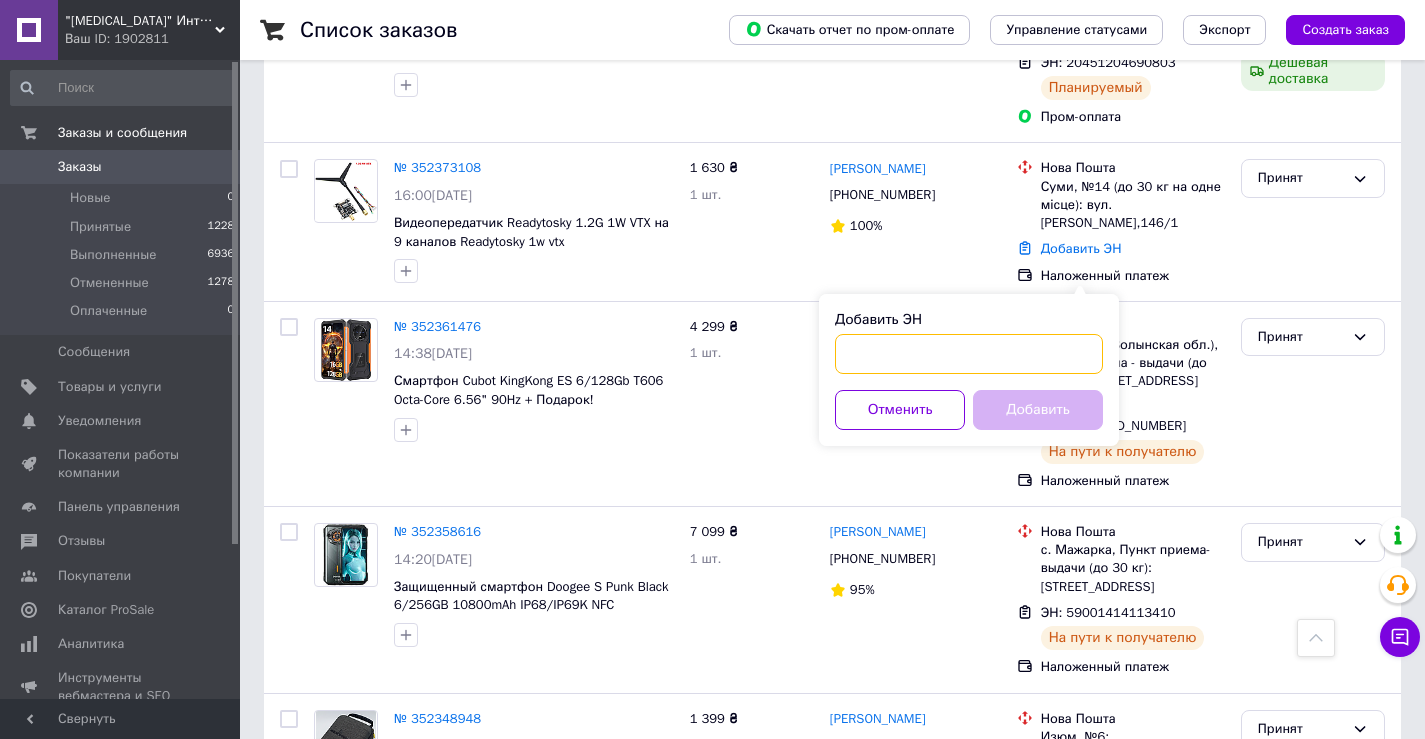 click on "Добавить ЭН" at bounding box center [969, 354] 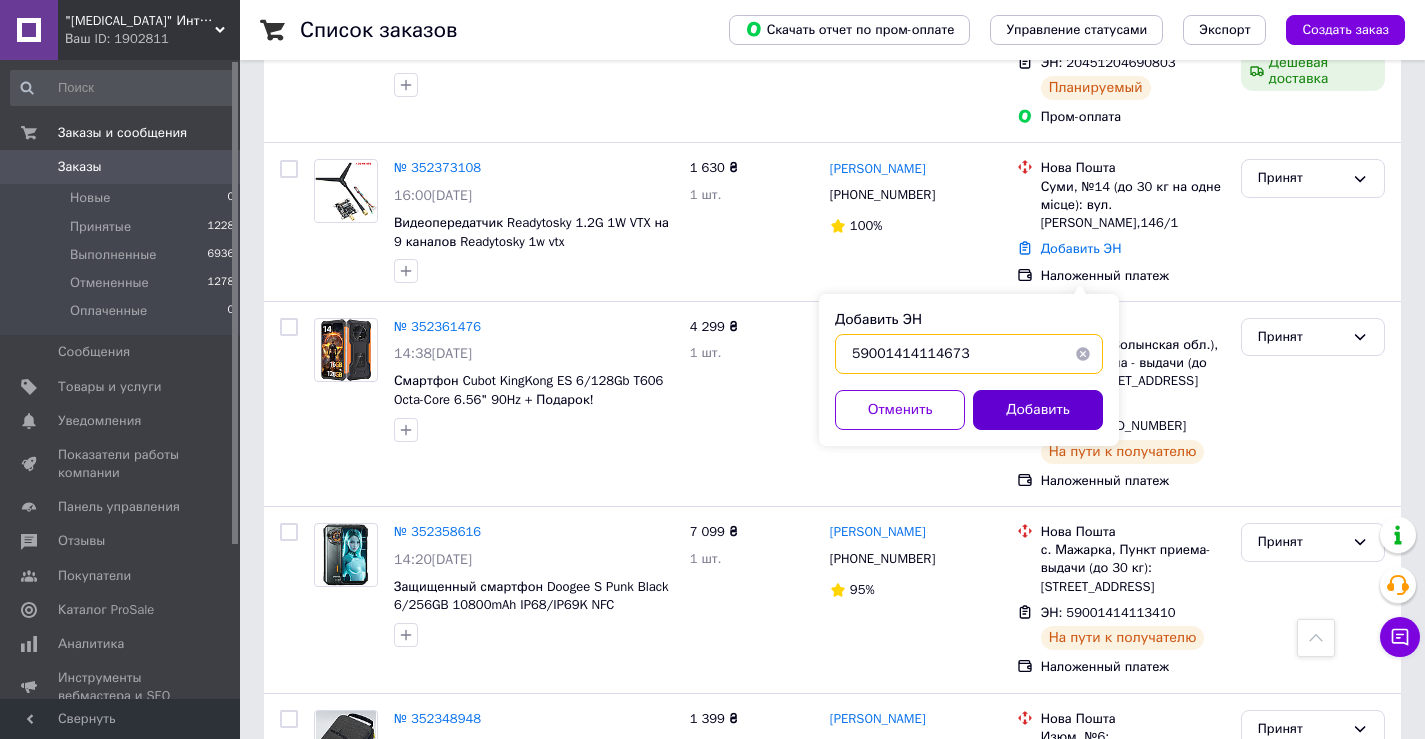 type on "59001414114673" 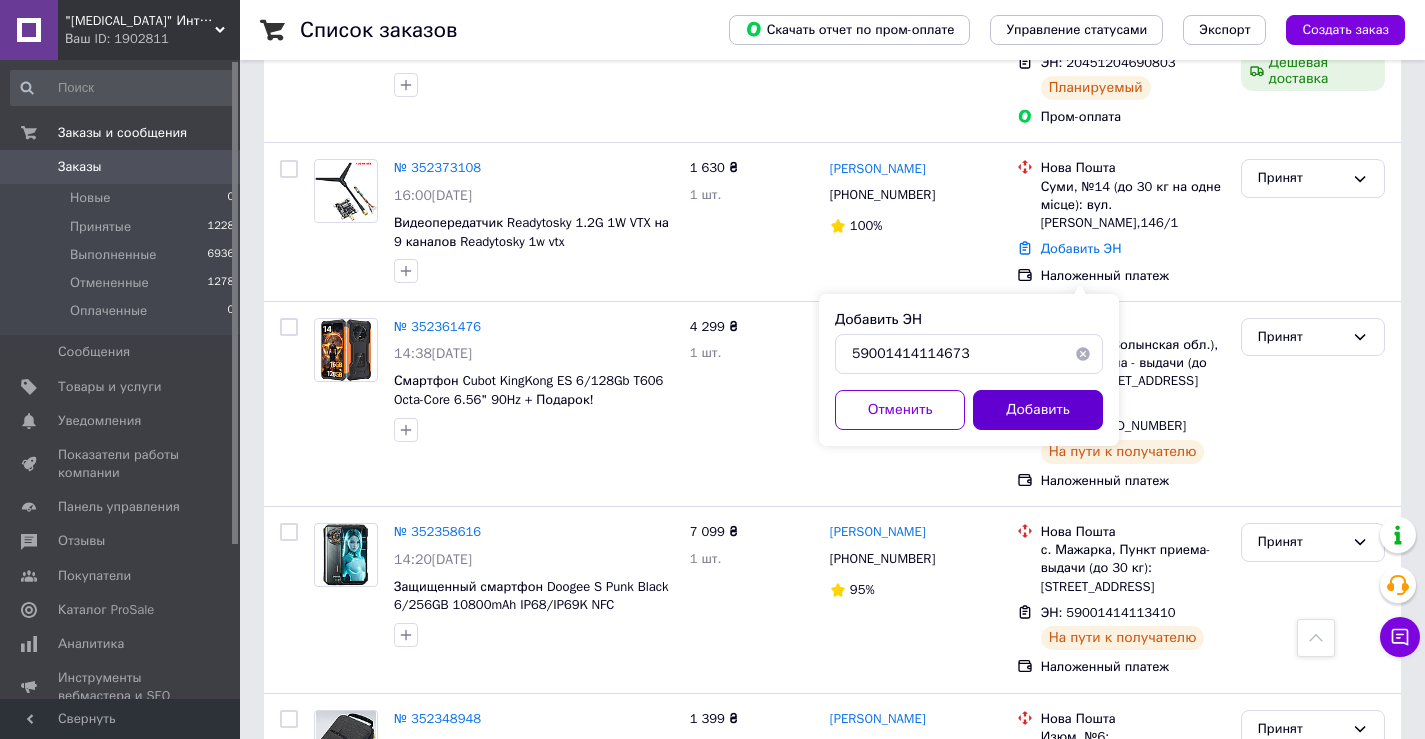 click on "Добавить" at bounding box center (1038, 410) 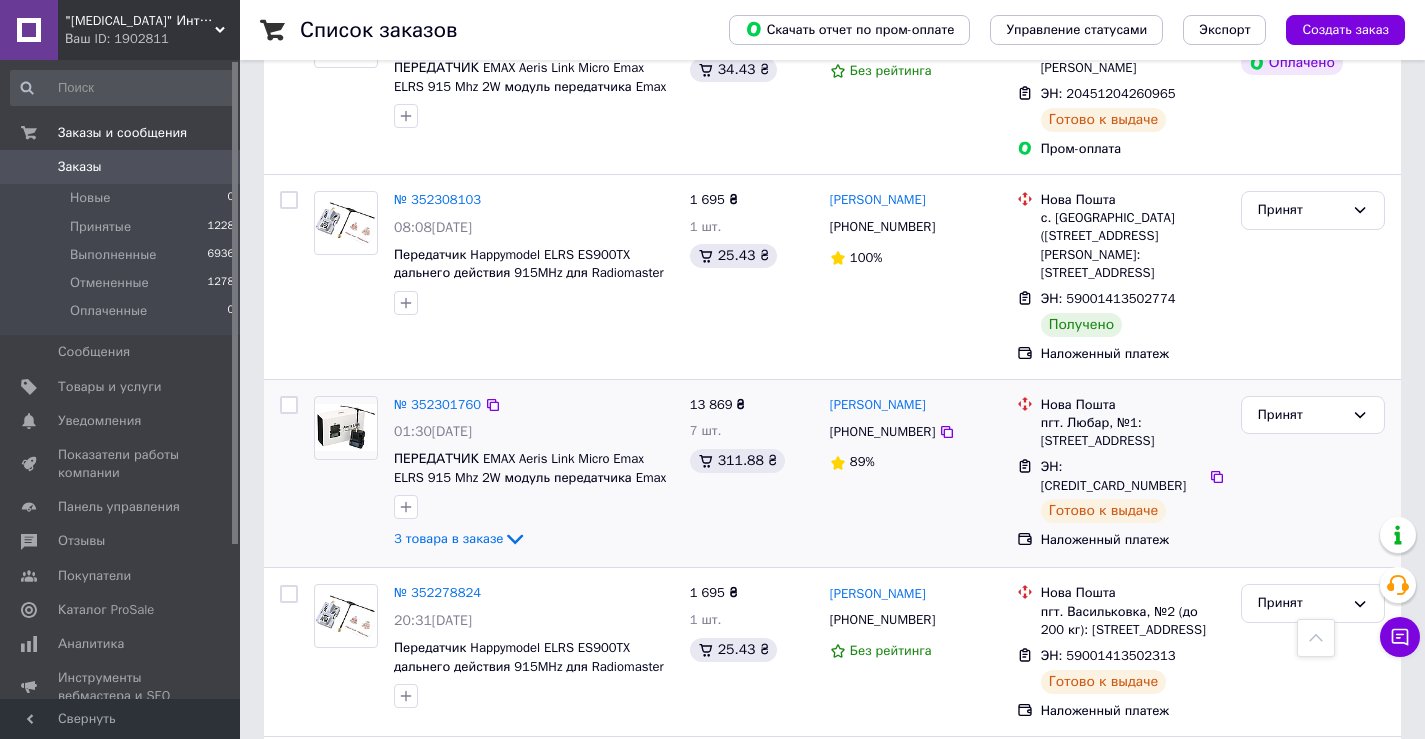 scroll, scrollTop: 3200, scrollLeft: 0, axis: vertical 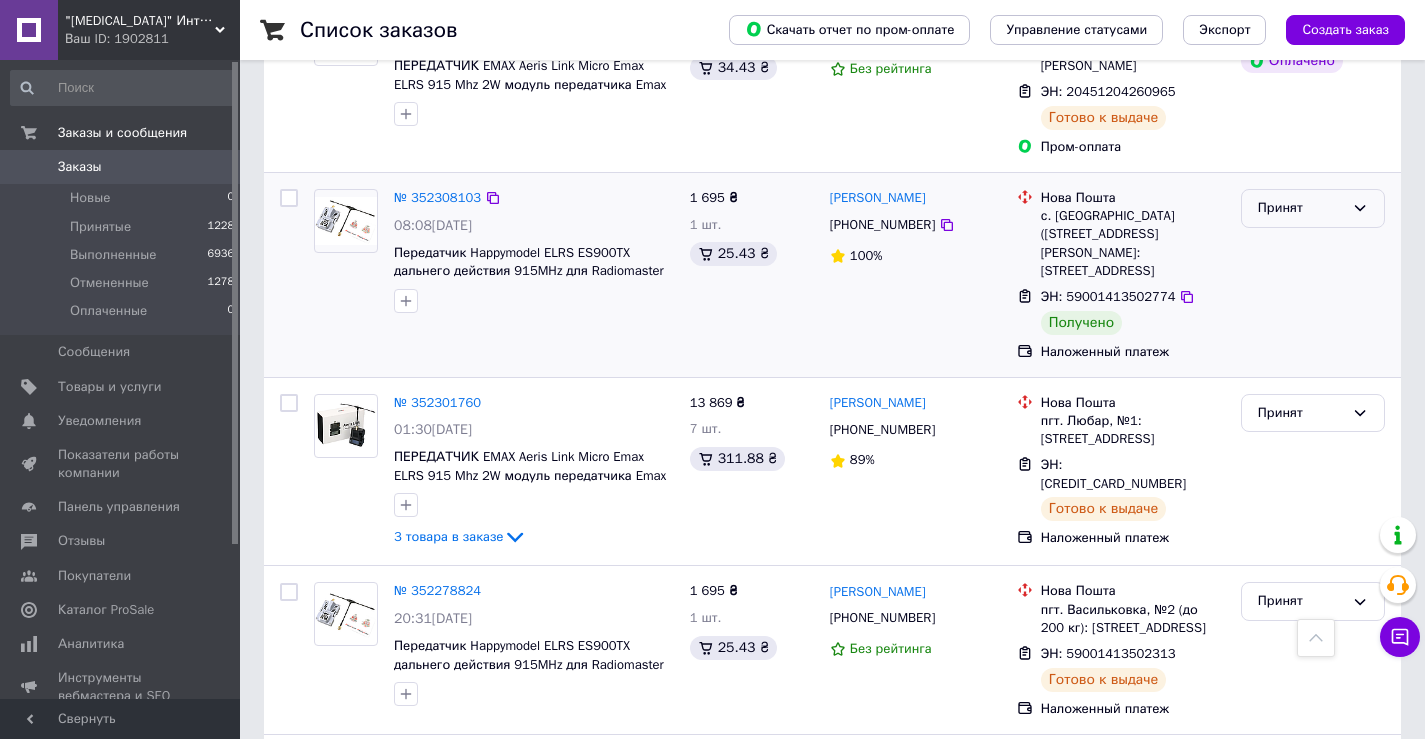click on "Принят" at bounding box center (1301, 208) 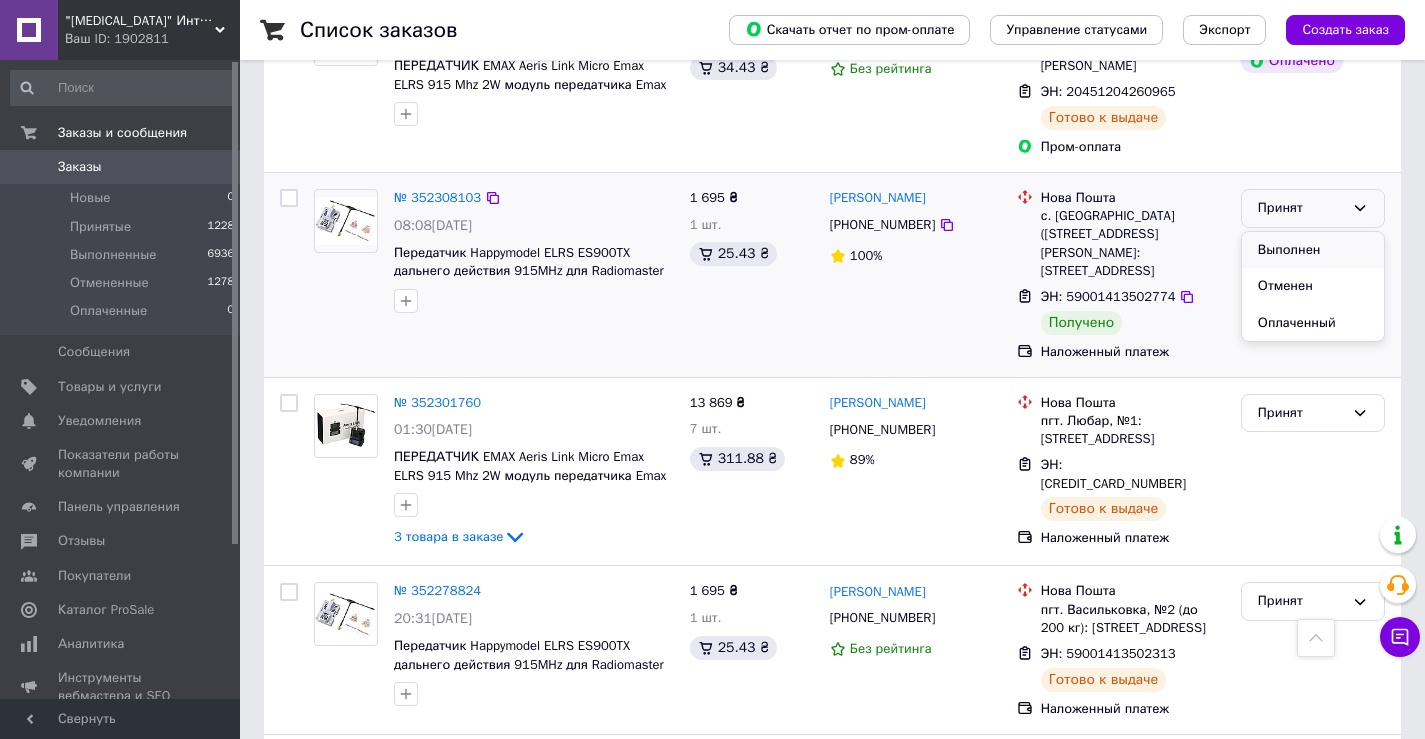 click on "Выполнен" at bounding box center (1313, 250) 